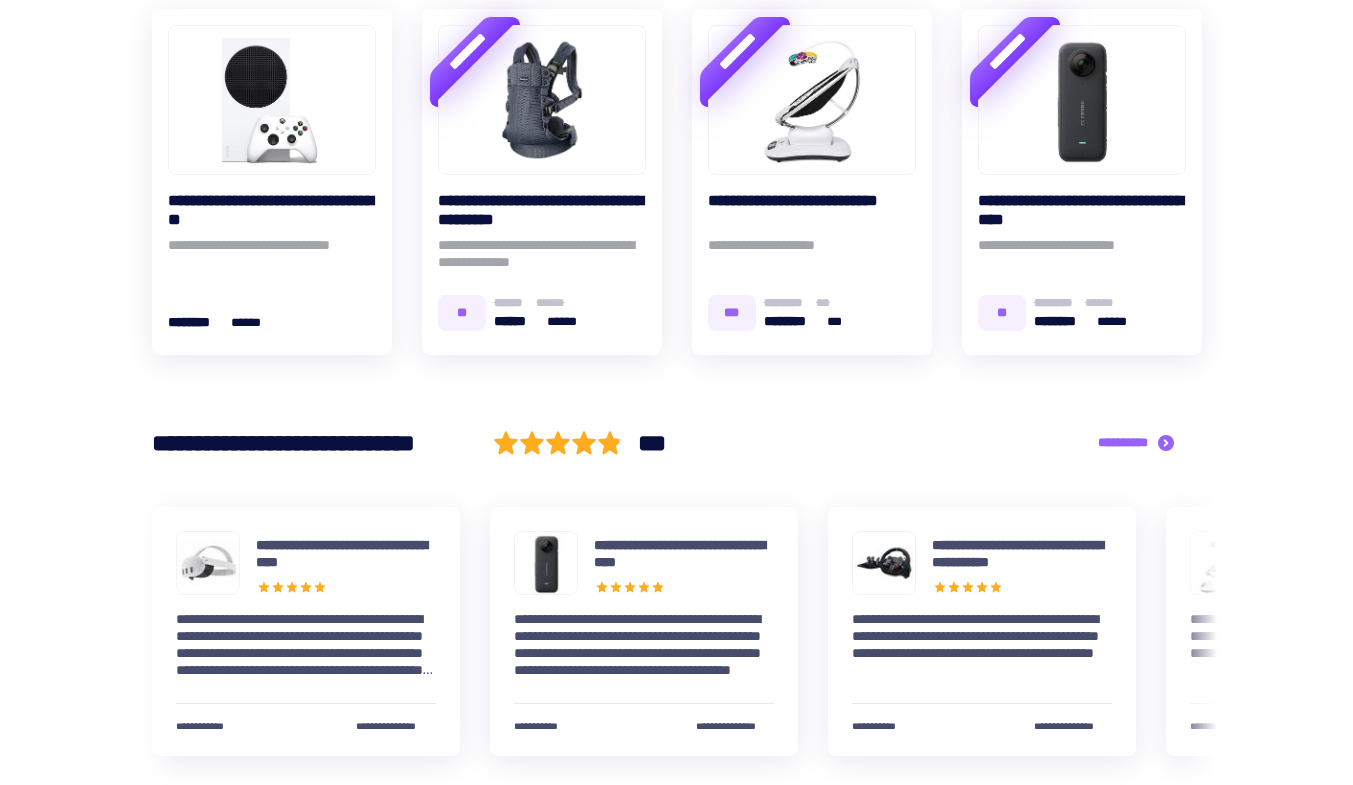 scroll, scrollTop: 1066, scrollLeft: 0, axis: vertical 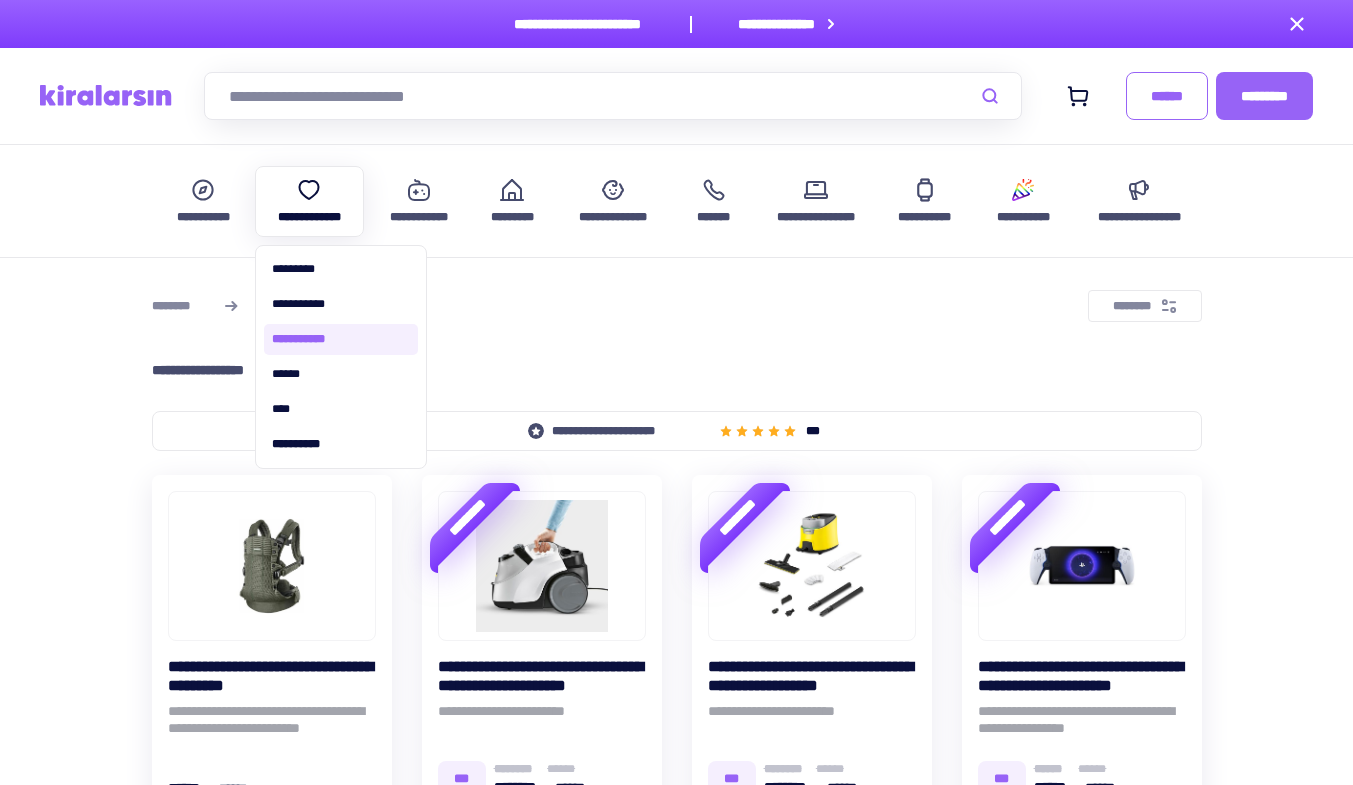 click on "**********" at bounding box center [341, 339] 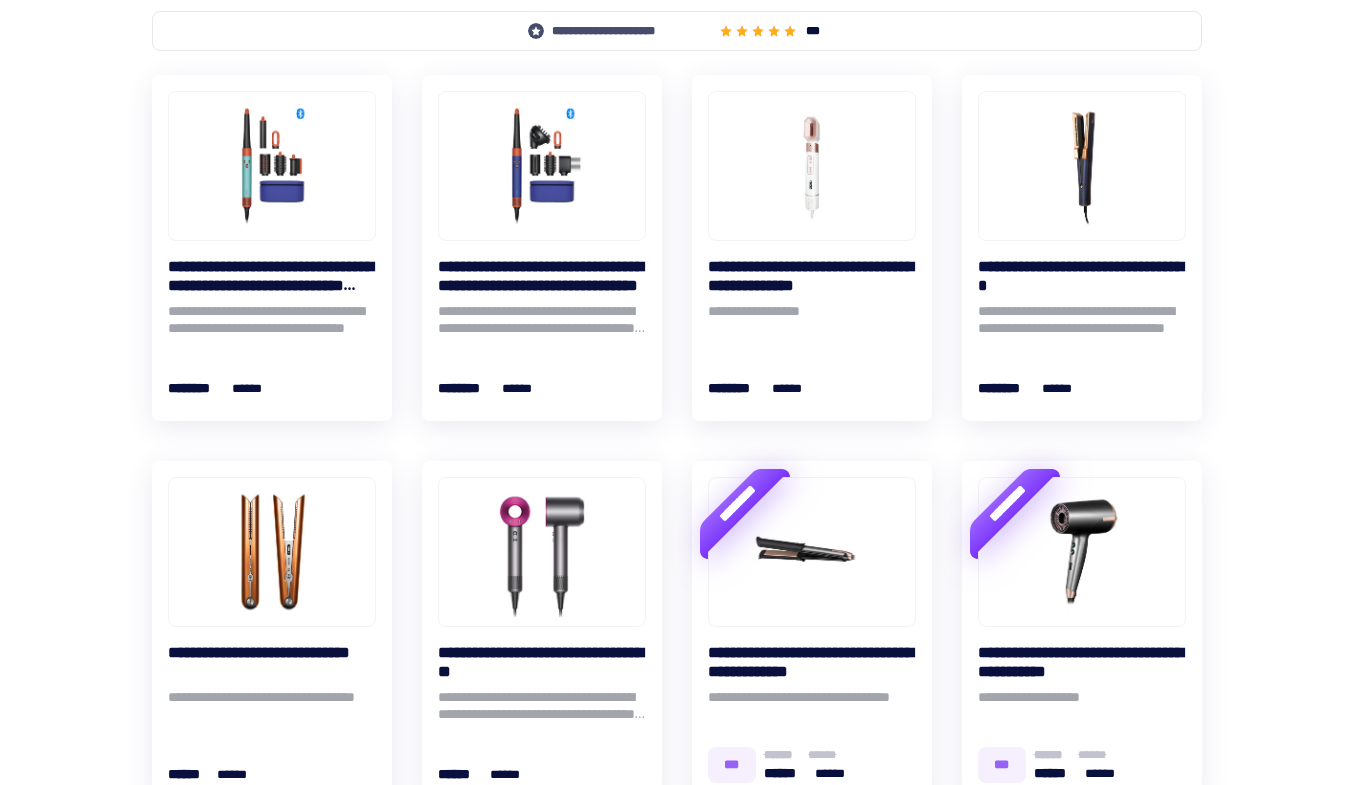 scroll, scrollTop: 266, scrollLeft: 0, axis: vertical 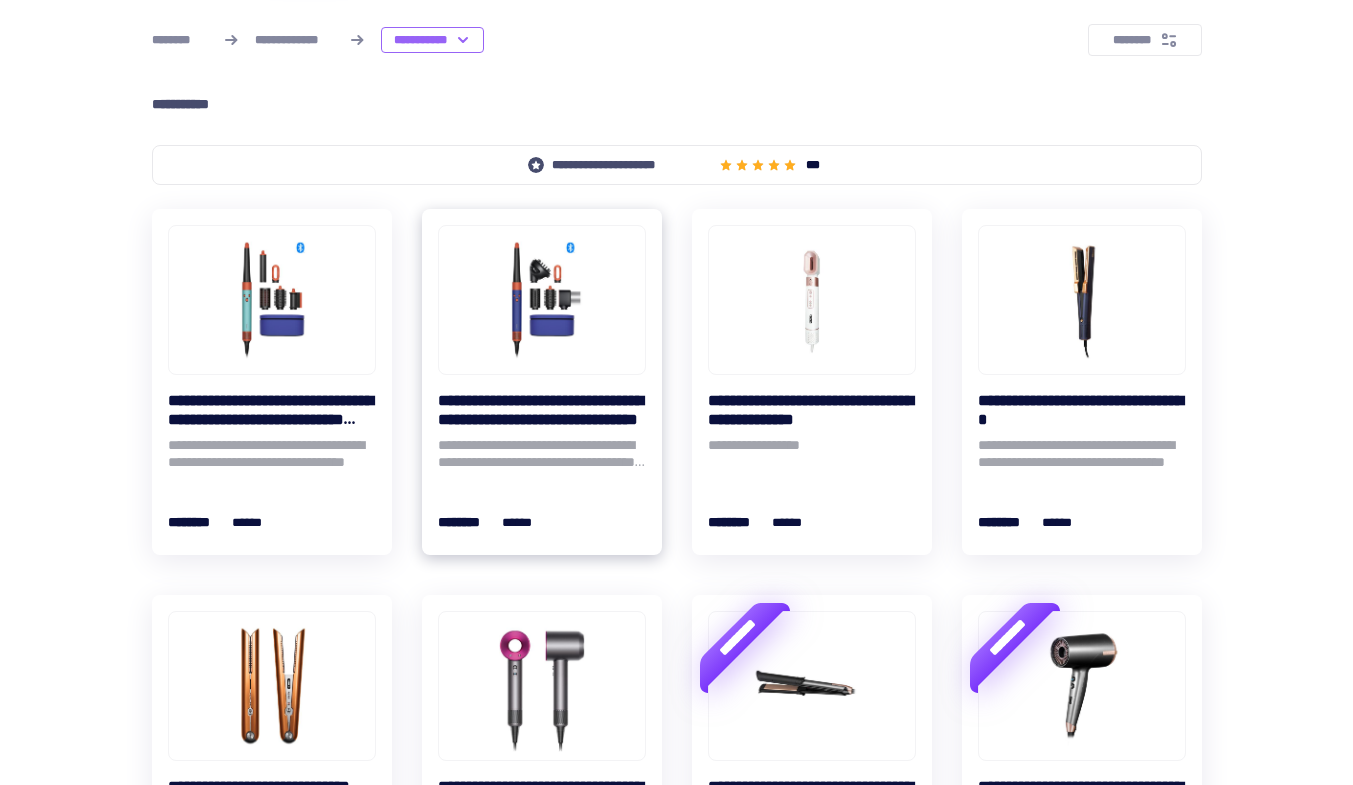 click on "**********" at bounding box center [542, 457] 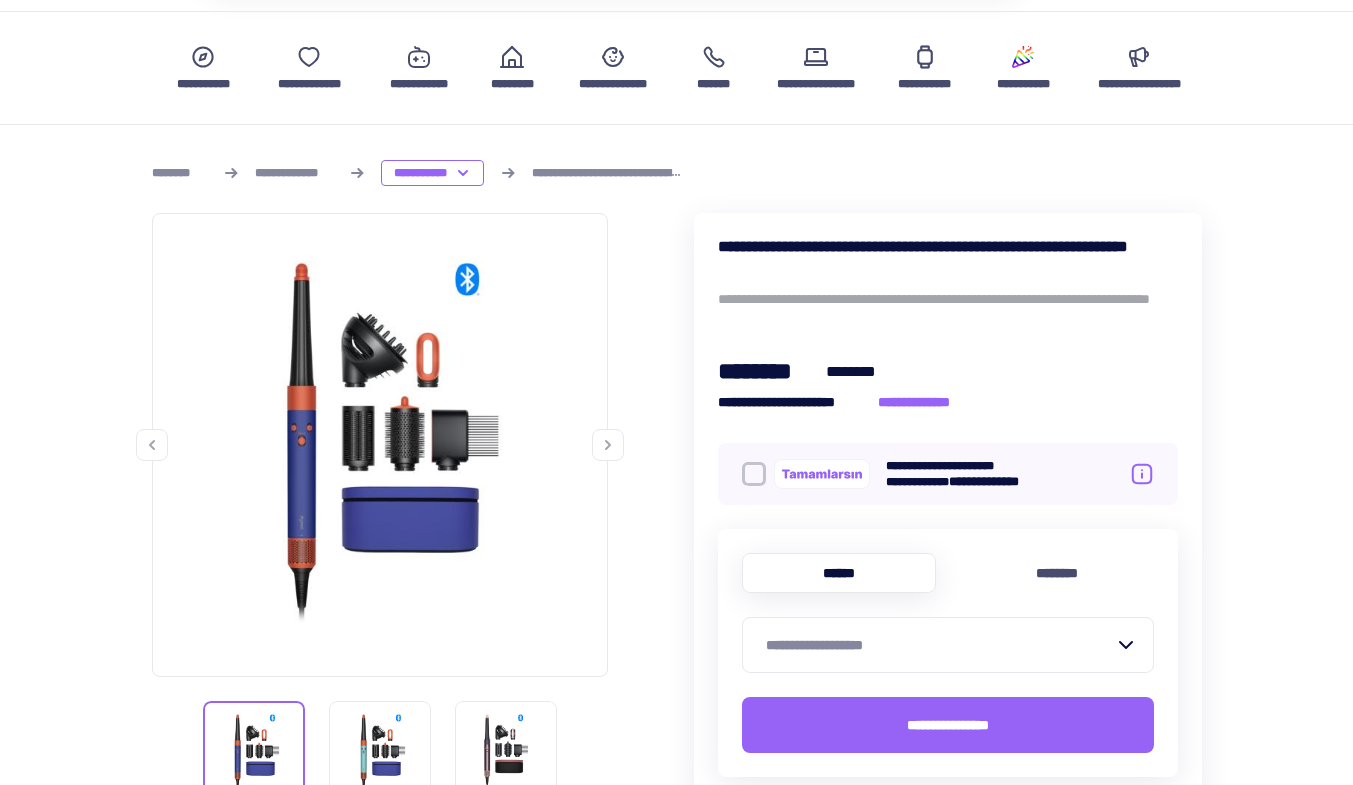 scroll, scrollTop: 267, scrollLeft: 0, axis: vertical 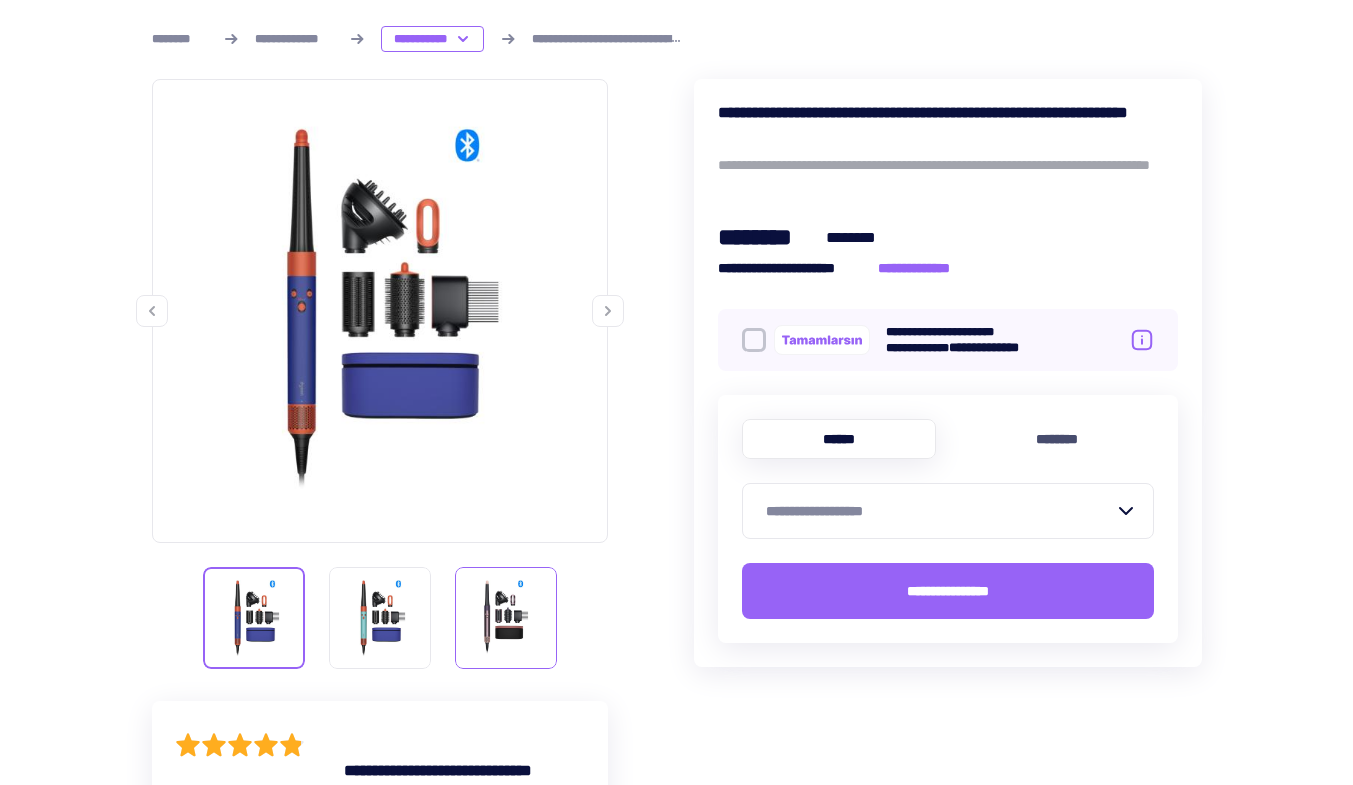 click at bounding box center [506, 618] 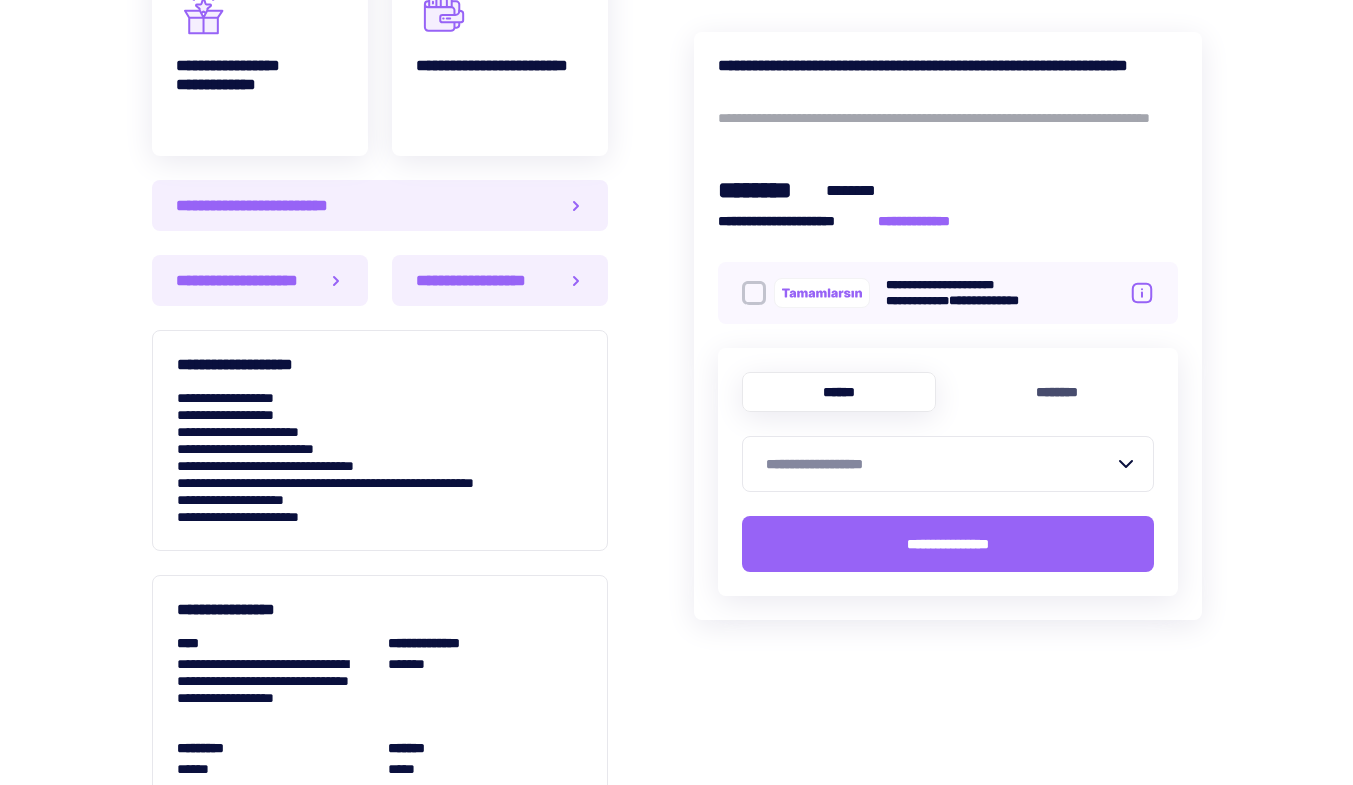 scroll, scrollTop: 1467, scrollLeft: 0, axis: vertical 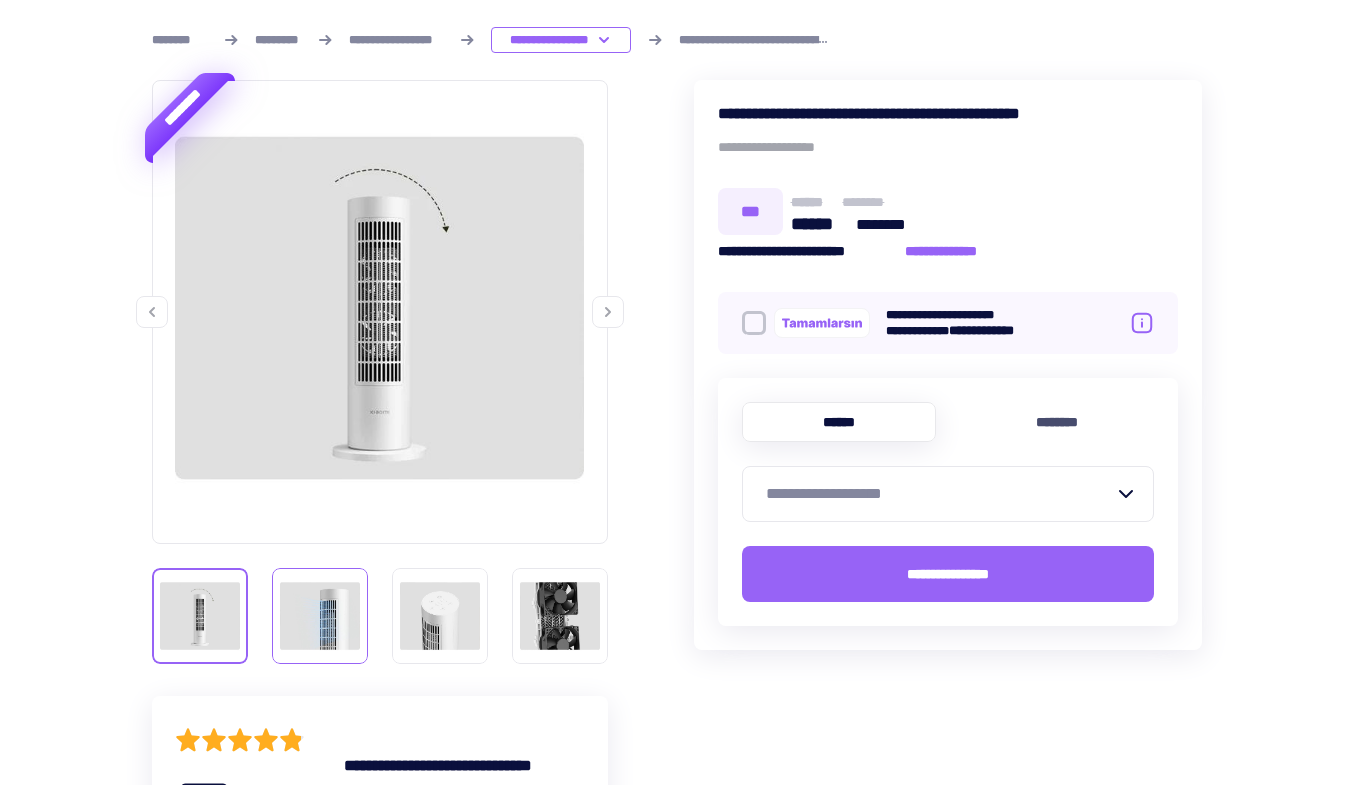 click at bounding box center (320, 616) 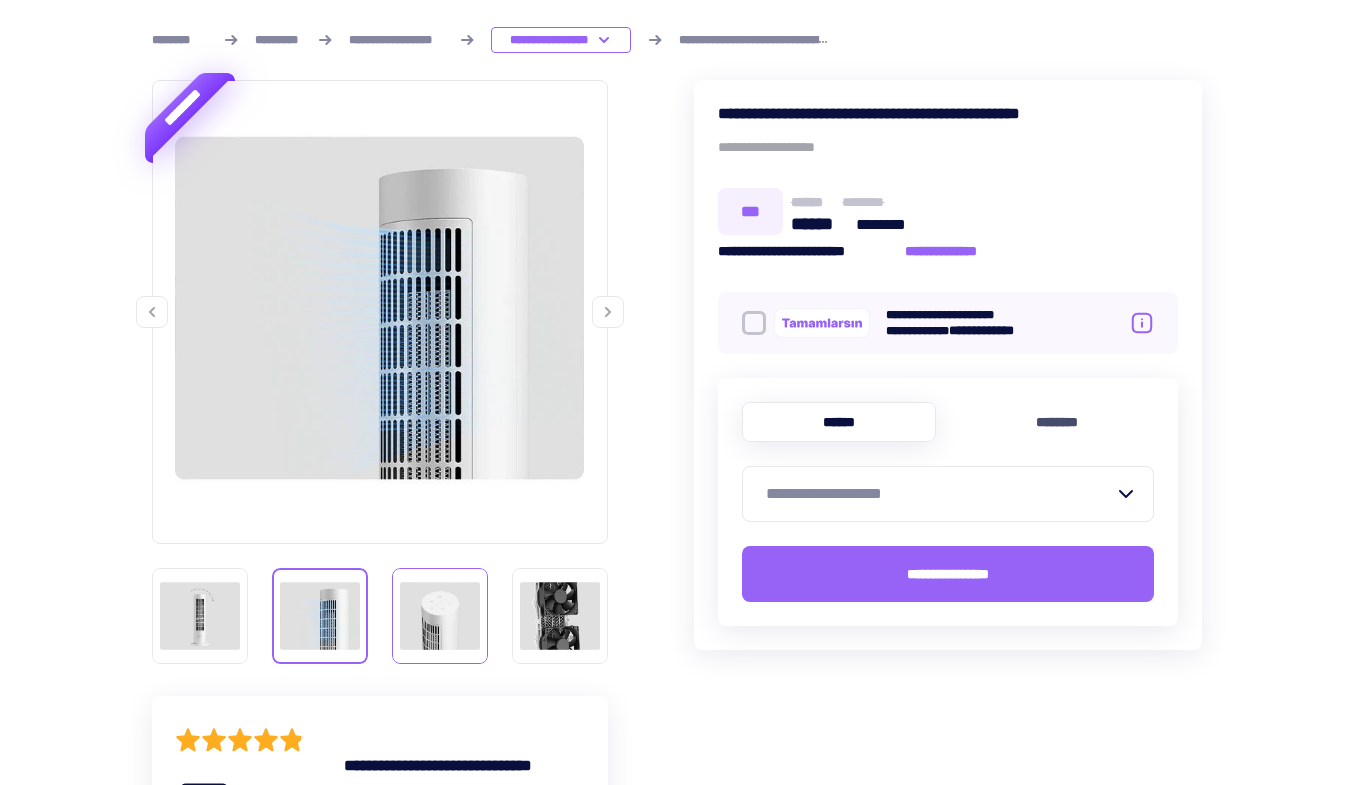 click at bounding box center (440, 616) 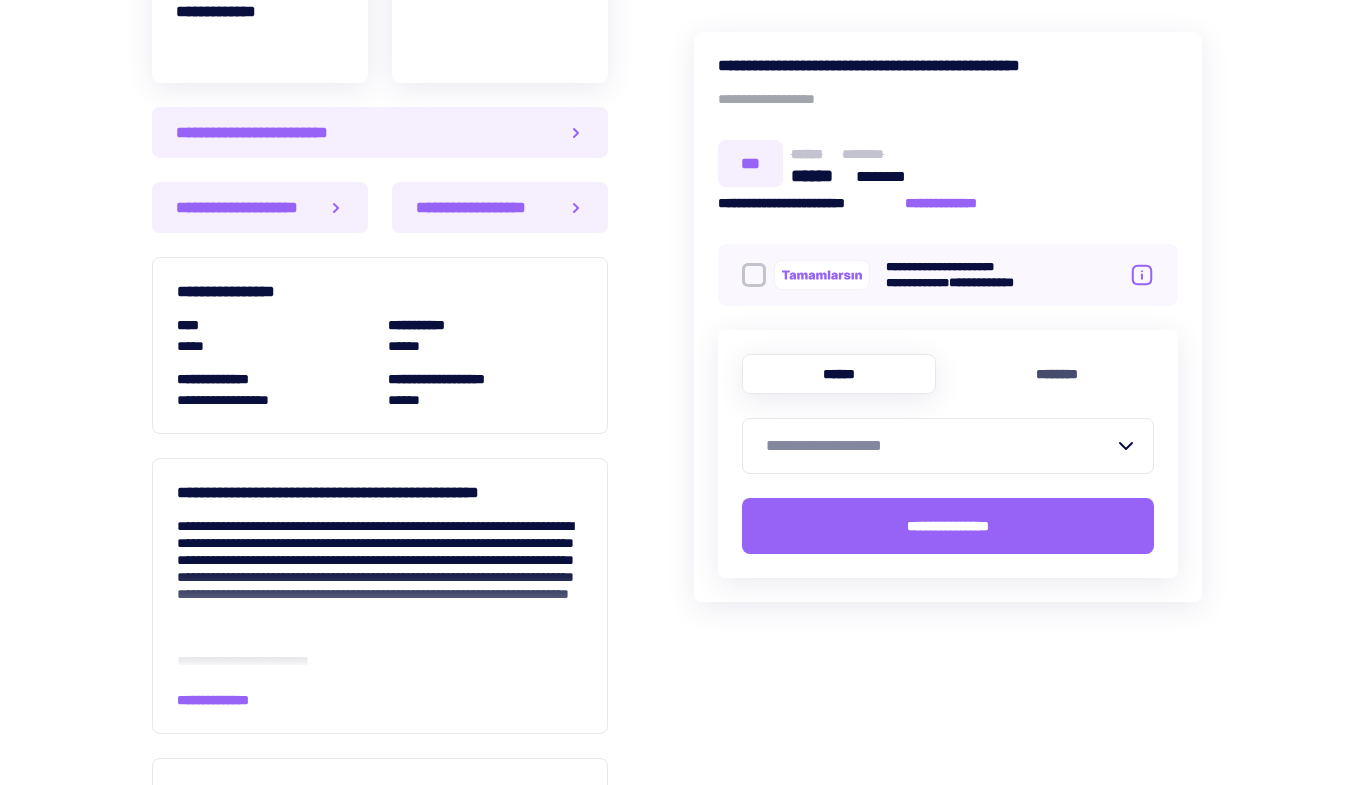 scroll, scrollTop: 1600, scrollLeft: 0, axis: vertical 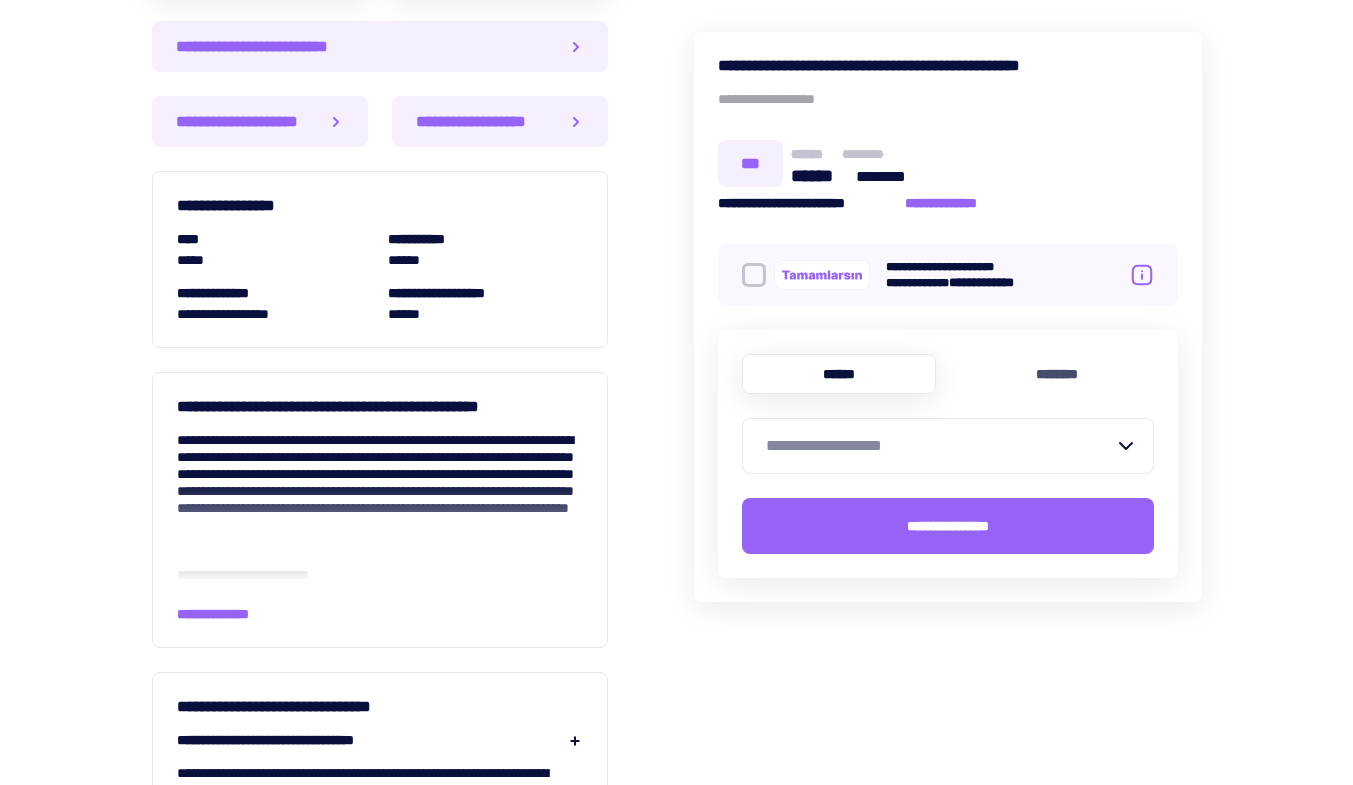 click on "**********" at bounding box center (380, 614) 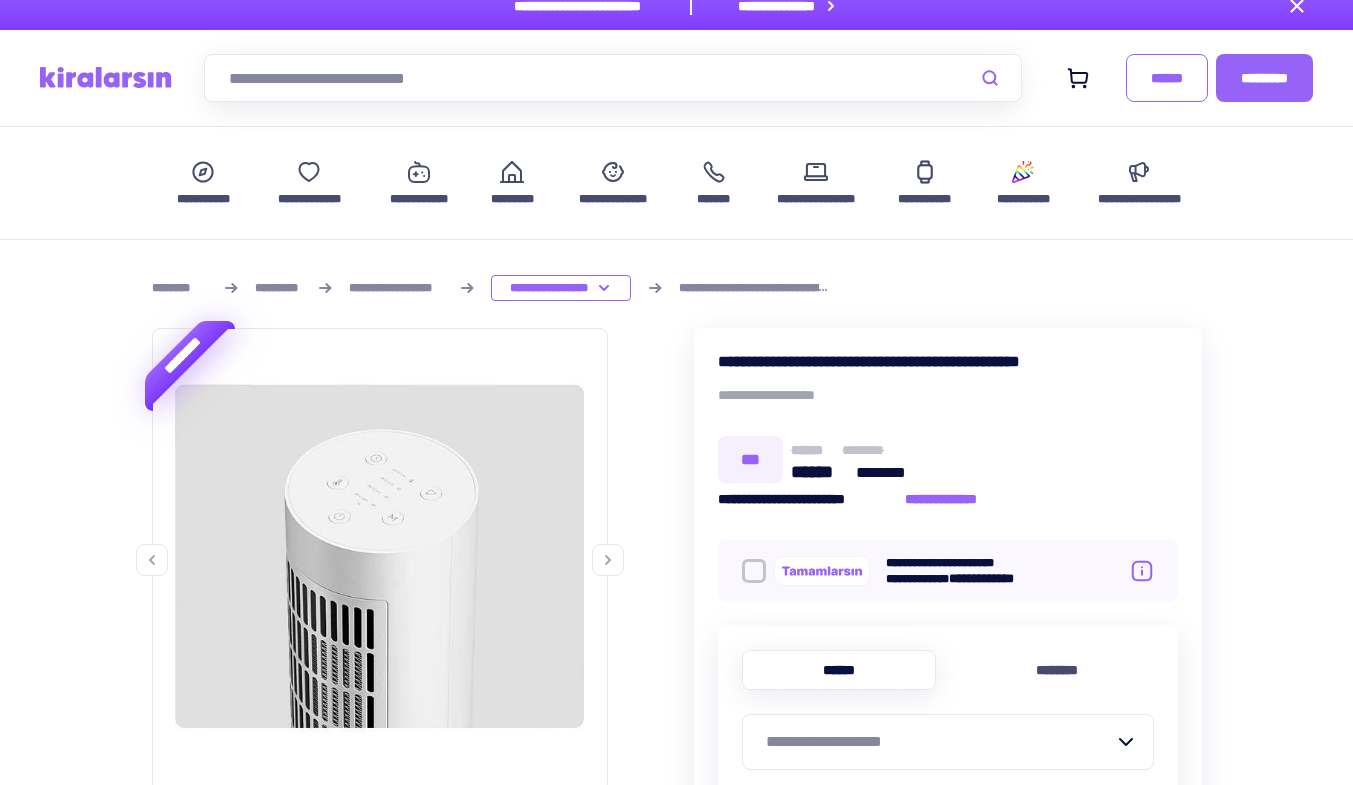 scroll, scrollTop: 0, scrollLeft: 0, axis: both 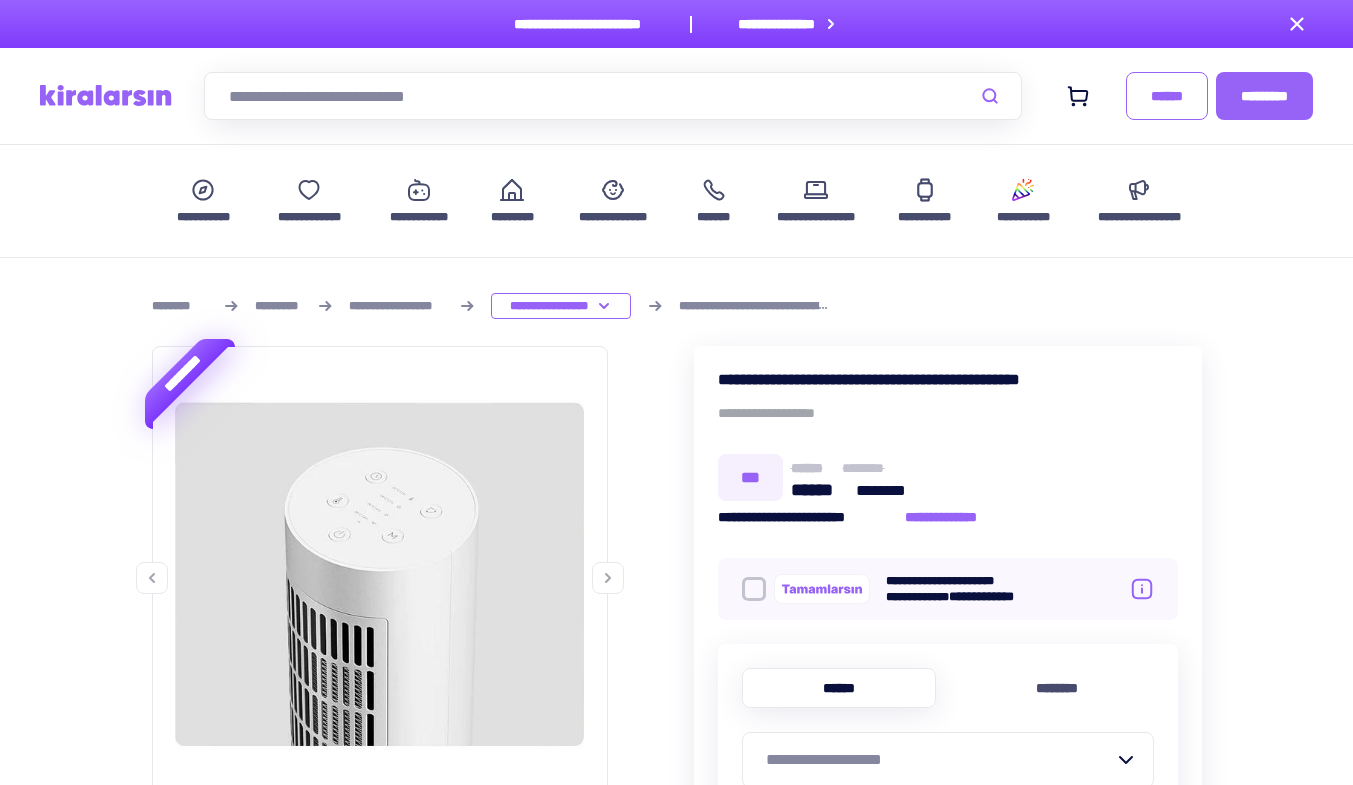 click at bounding box center [613, 96] 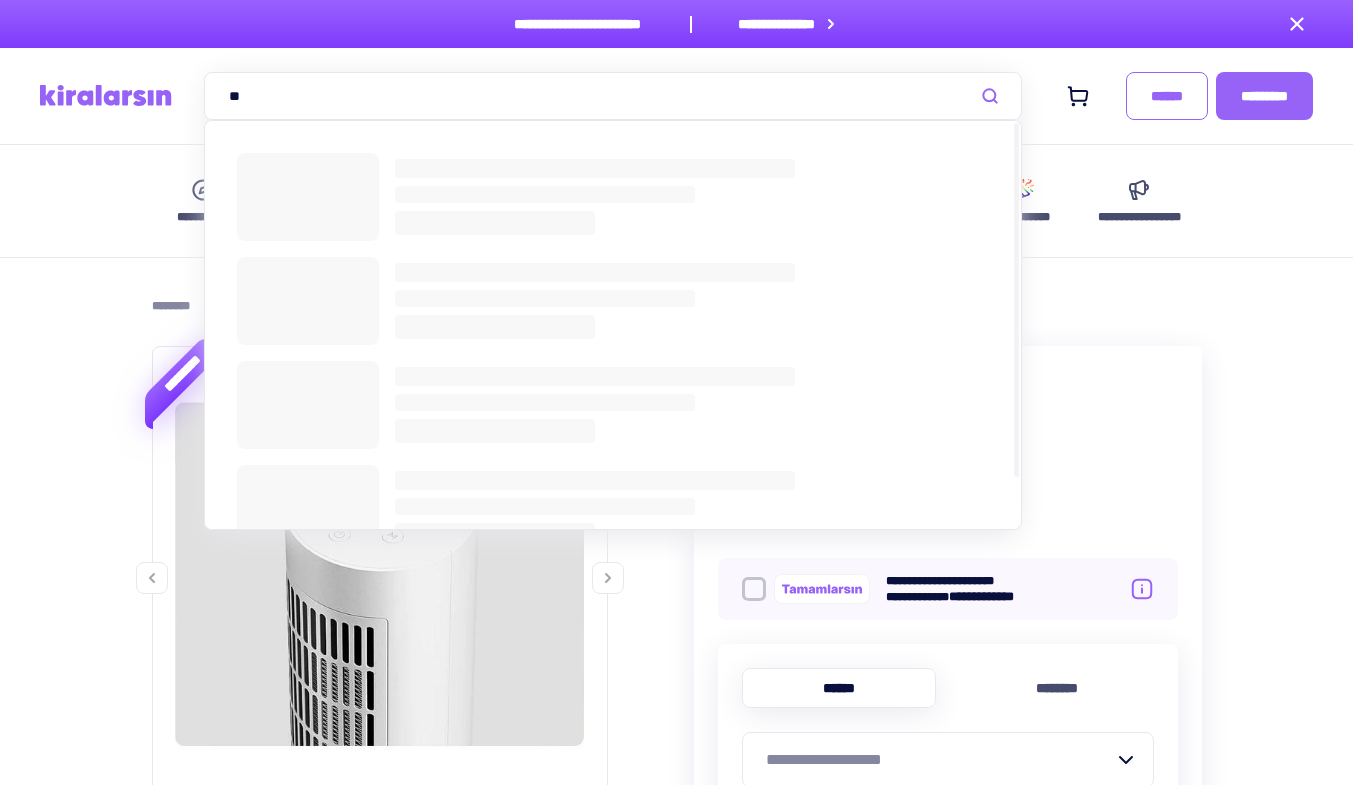 type on "*" 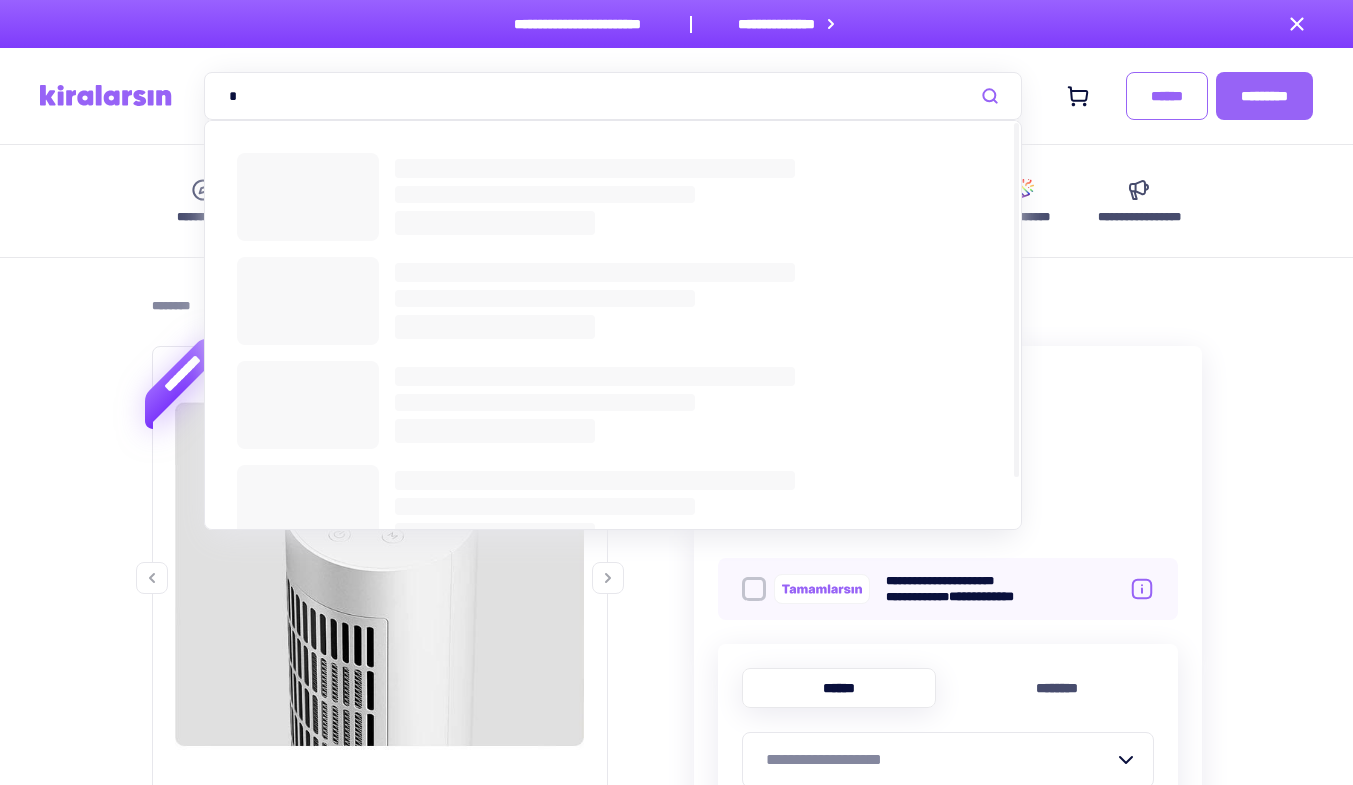 type 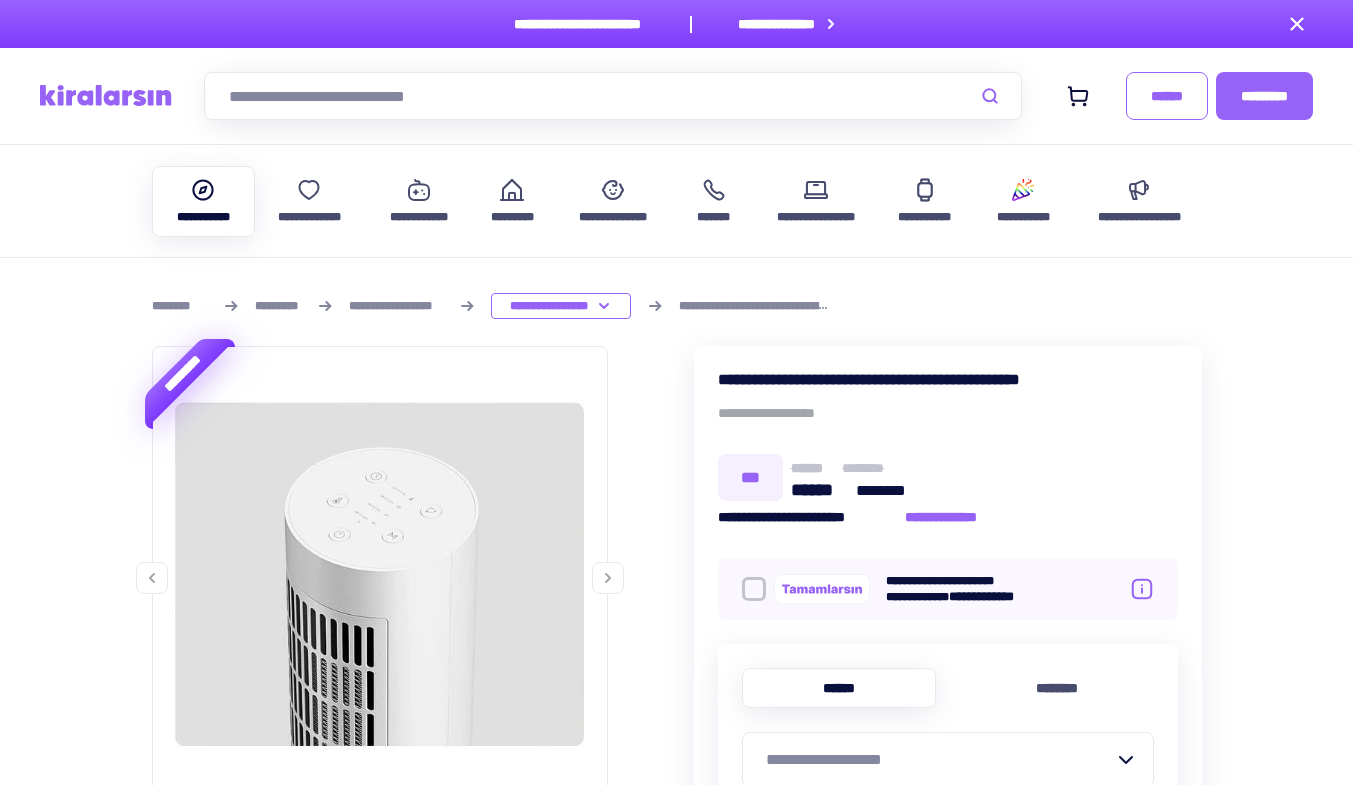click on "**********" at bounding box center (204, 201) 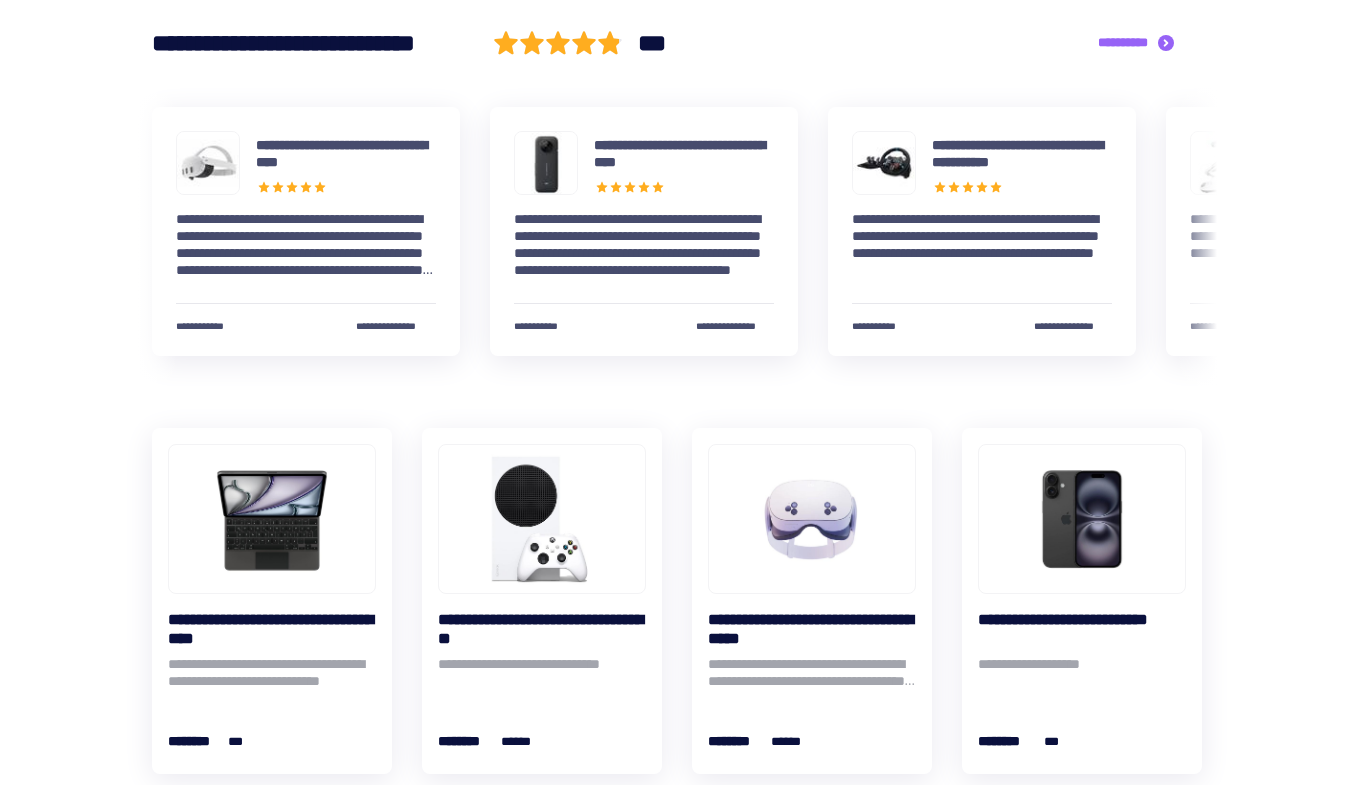 scroll, scrollTop: 1600, scrollLeft: 0, axis: vertical 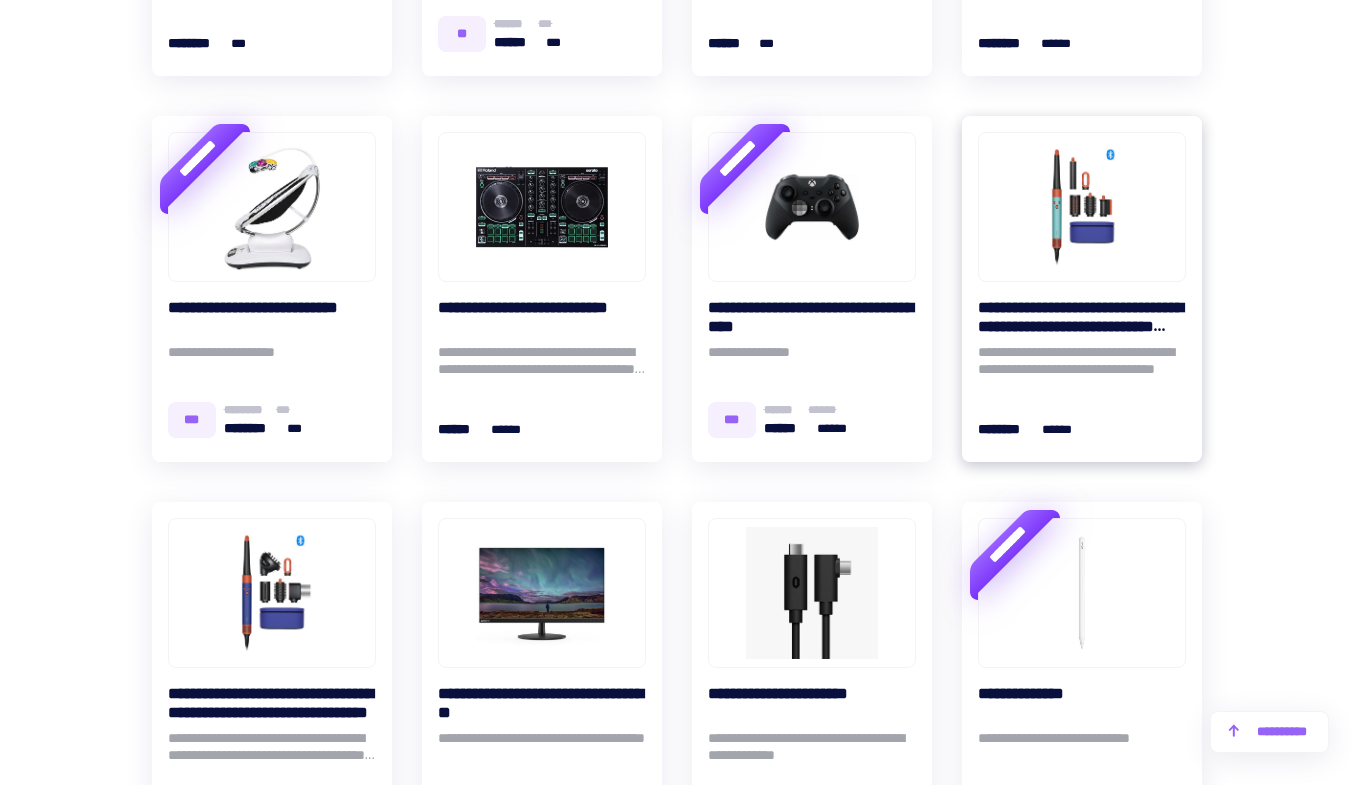 click at bounding box center (1082, 207) 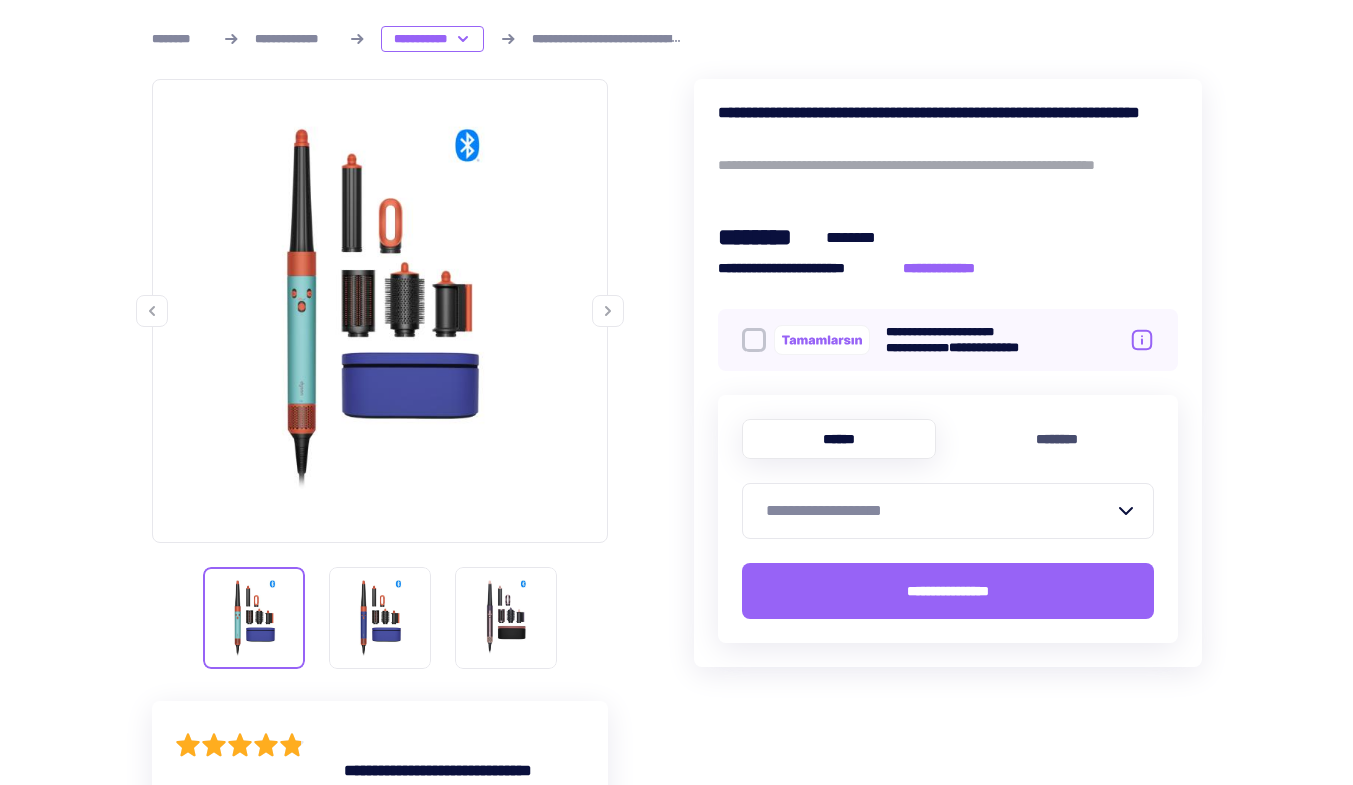 scroll, scrollTop: 400, scrollLeft: 0, axis: vertical 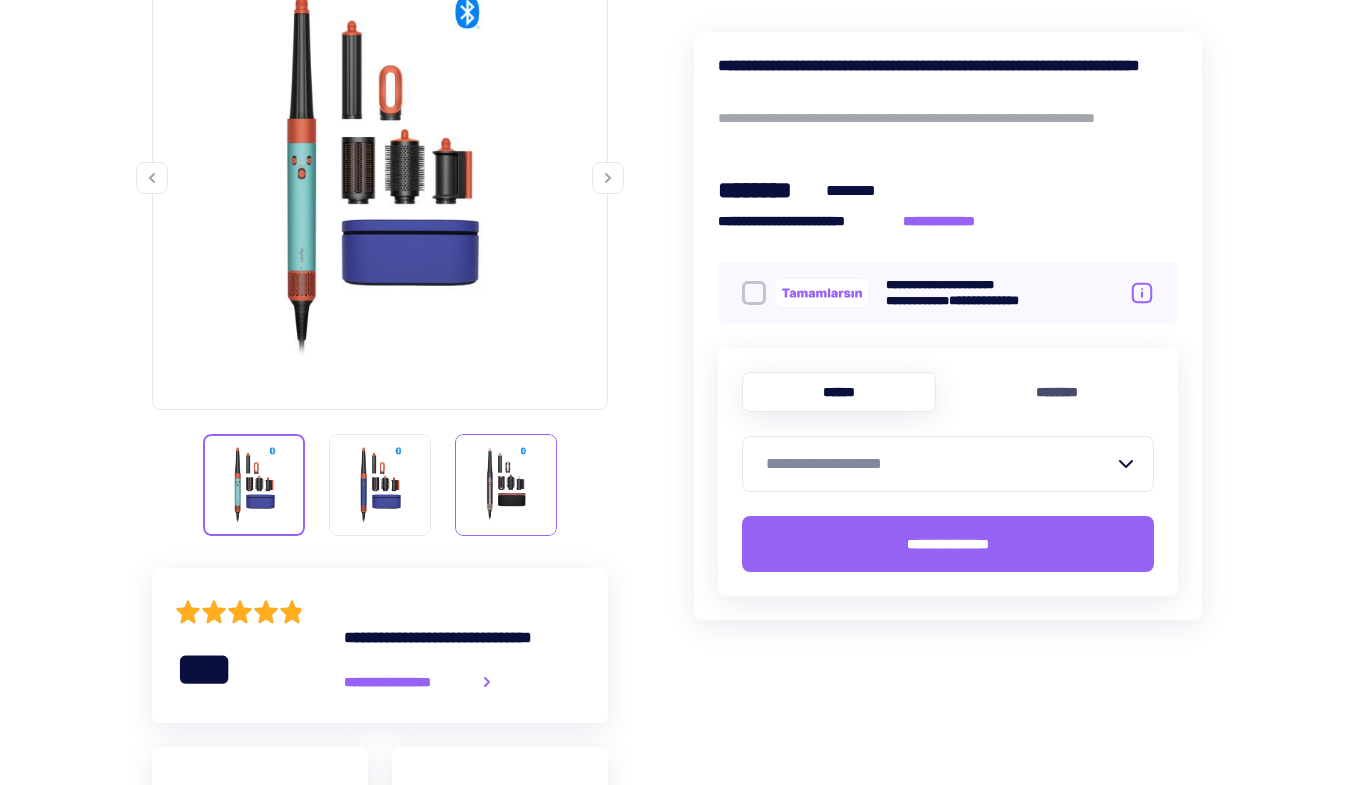 click at bounding box center (506, 485) 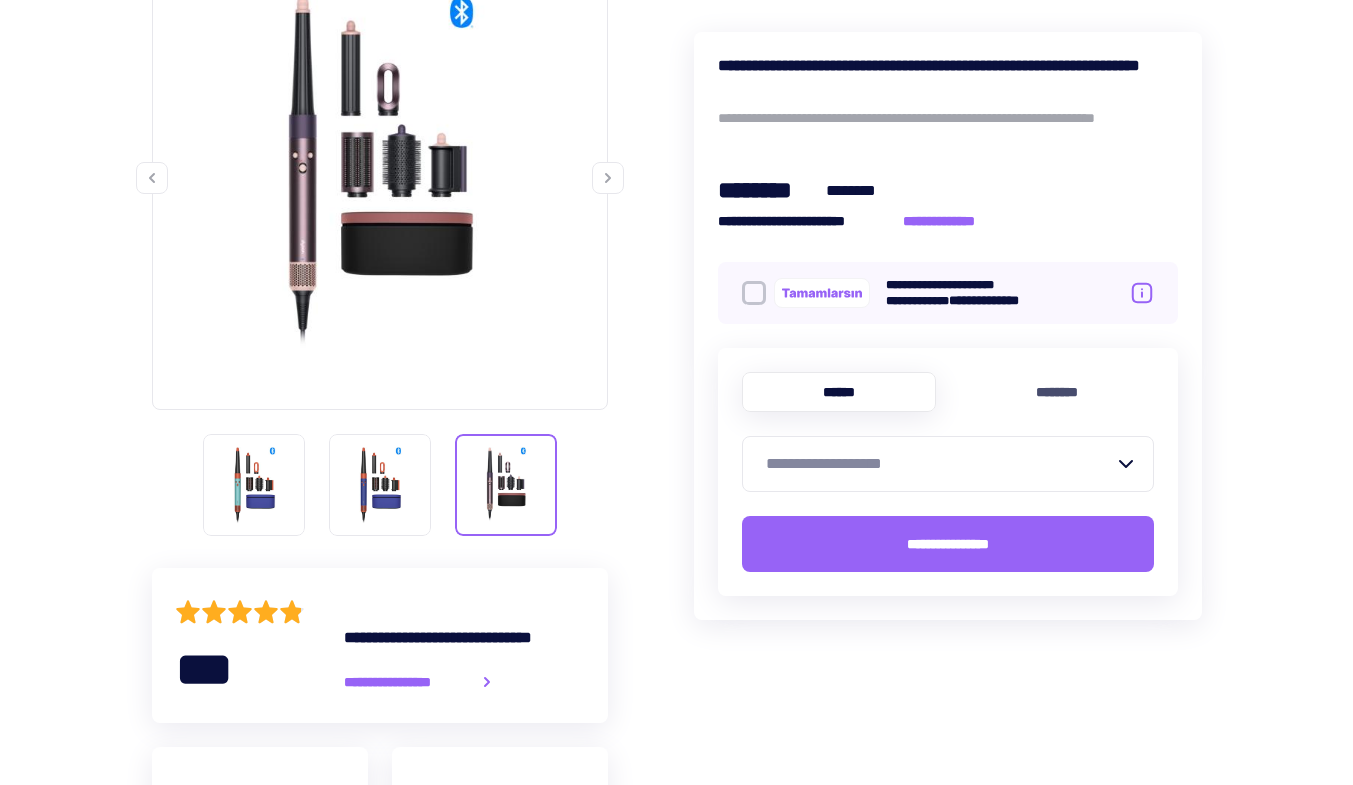 scroll, scrollTop: 267, scrollLeft: 0, axis: vertical 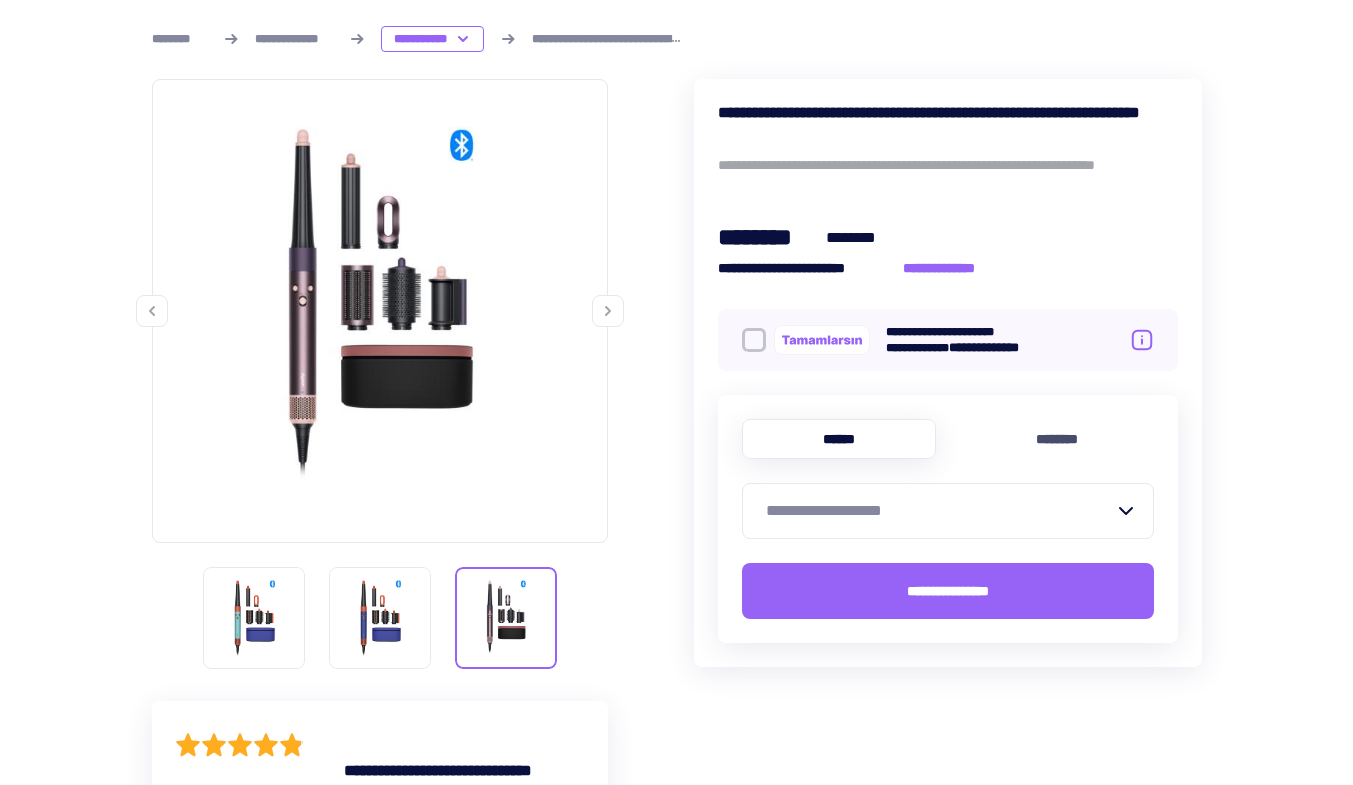 click 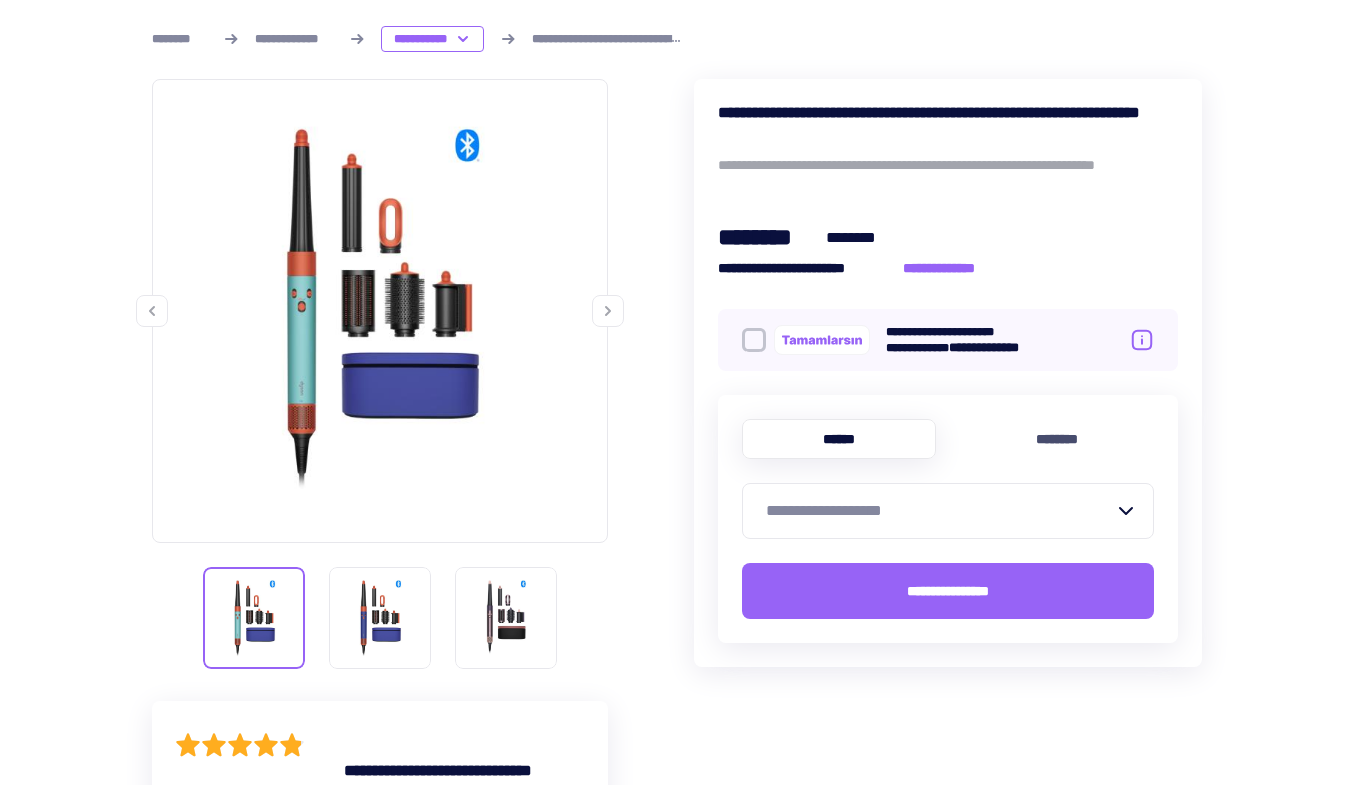 click 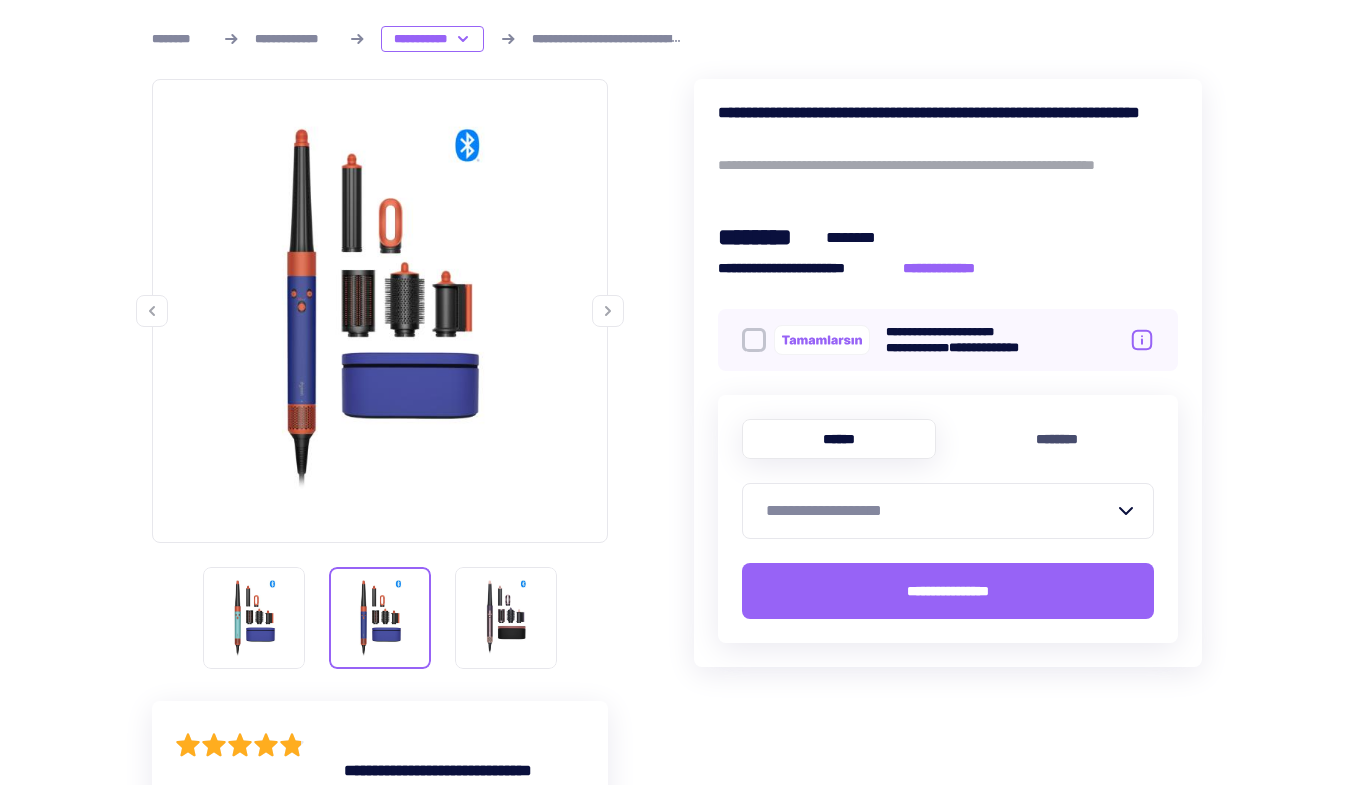 click 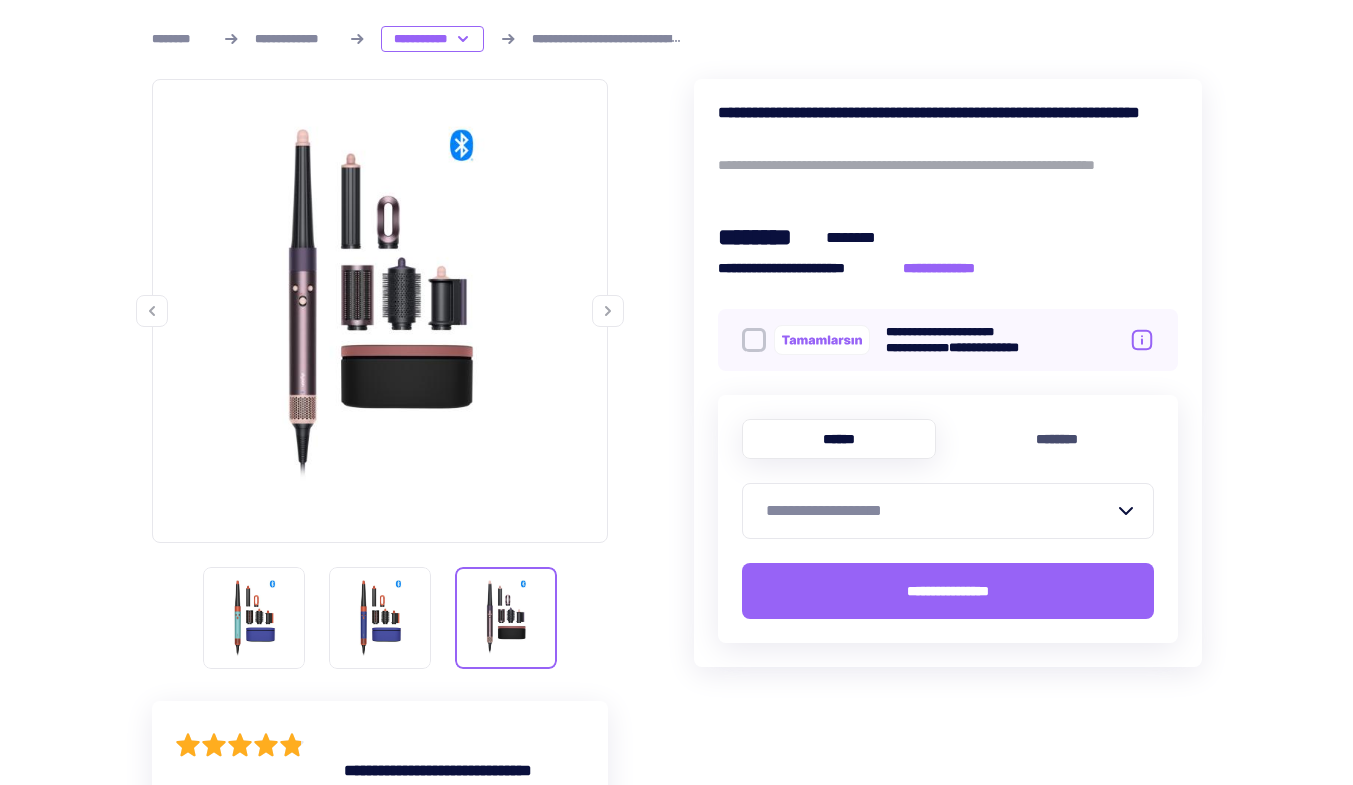 click 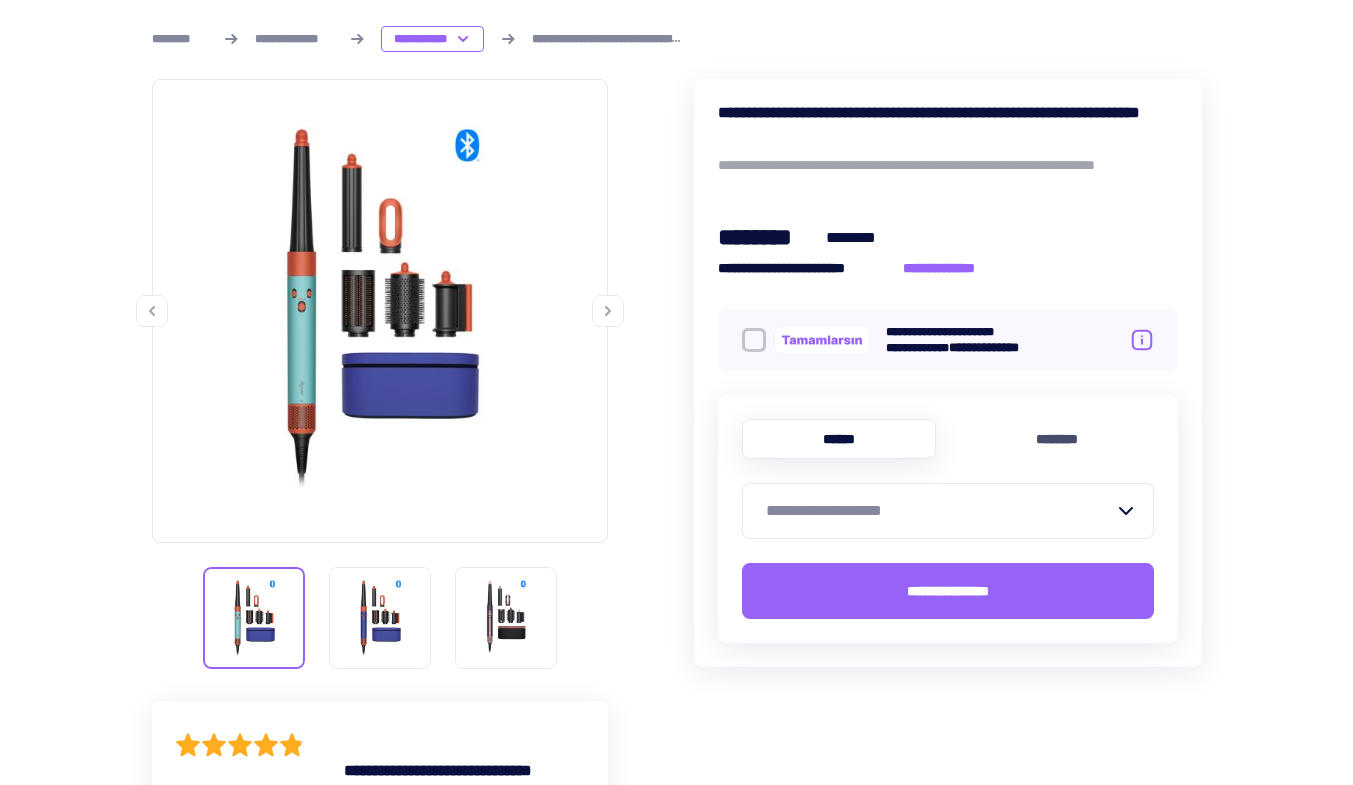 click 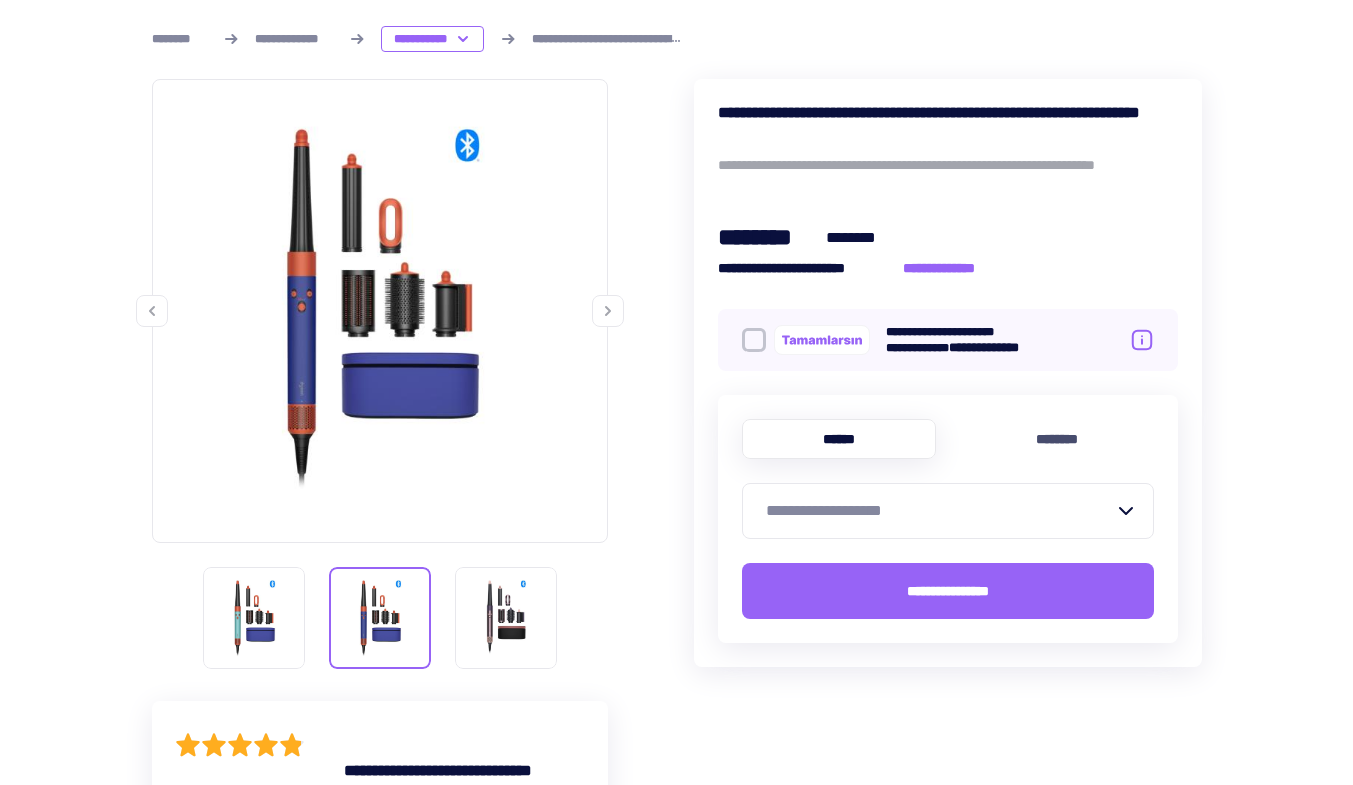 click 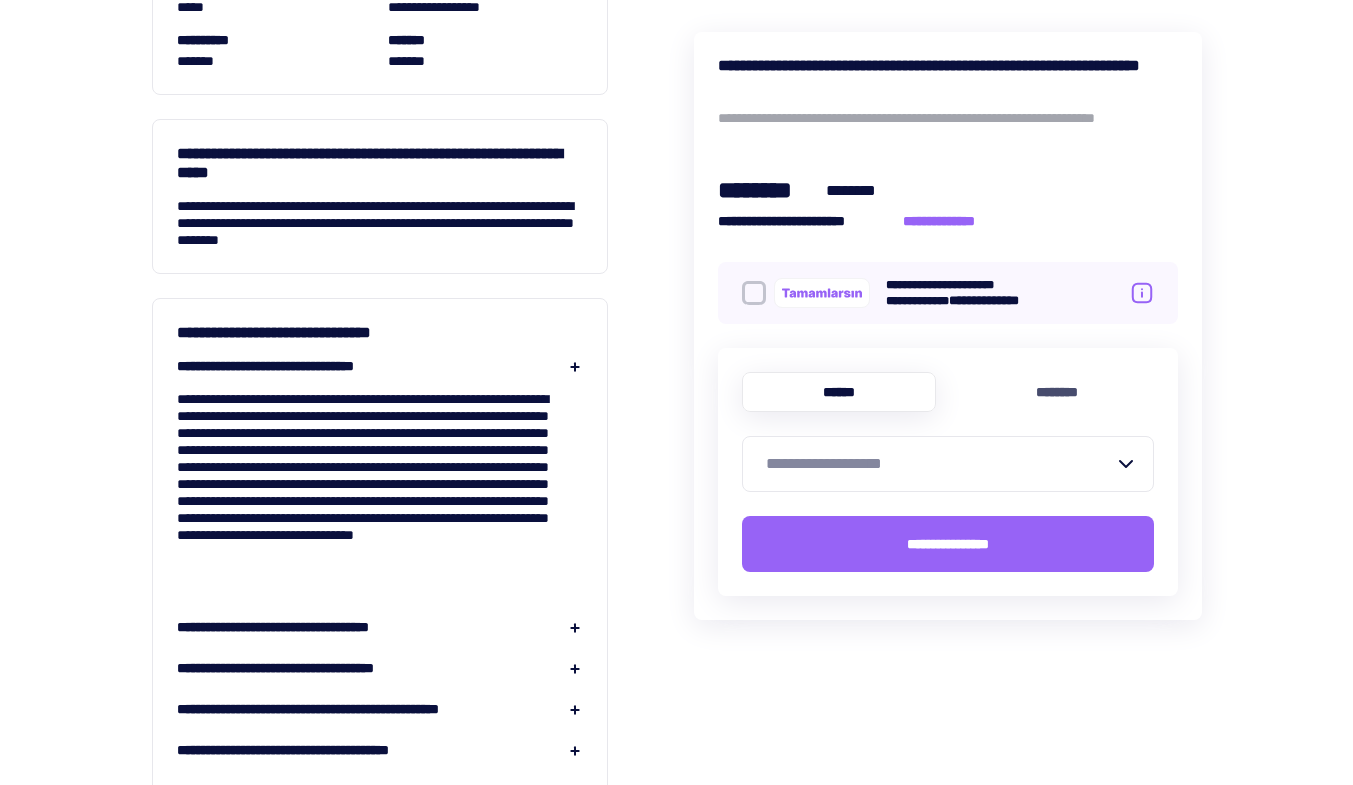scroll, scrollTop: 2267, scrollLeft: 0, axis: vertical 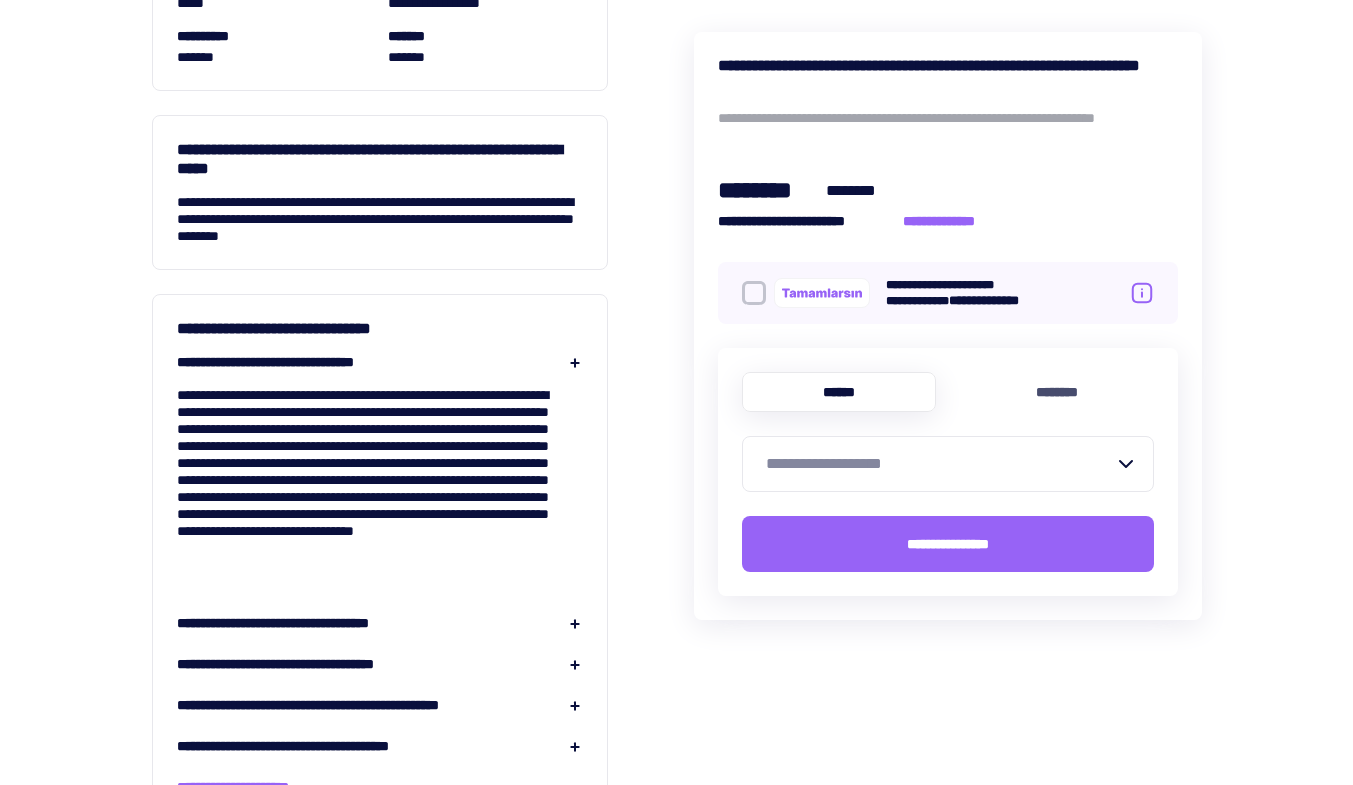 click on "********" at bounding box center (854, 190) 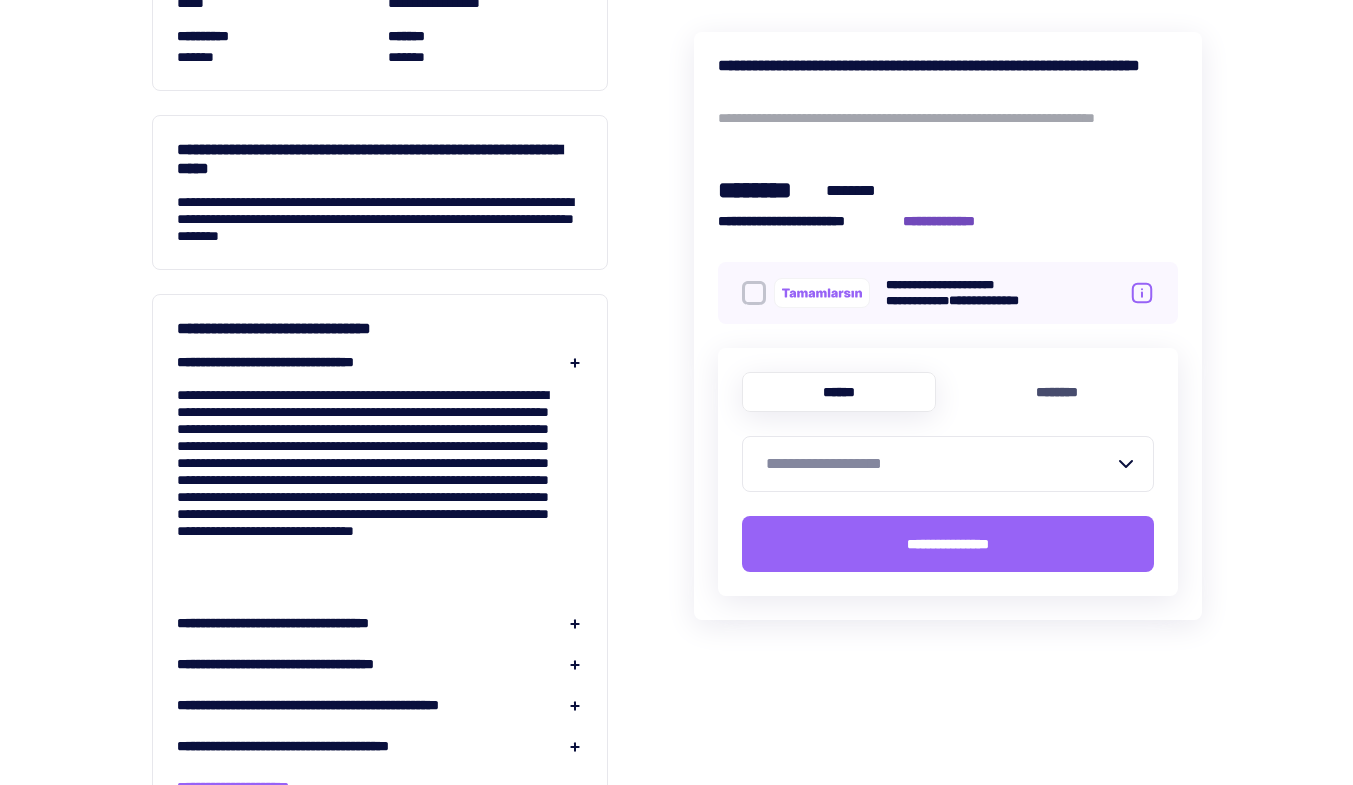 click on "**********" at bounding box center (950, 221) 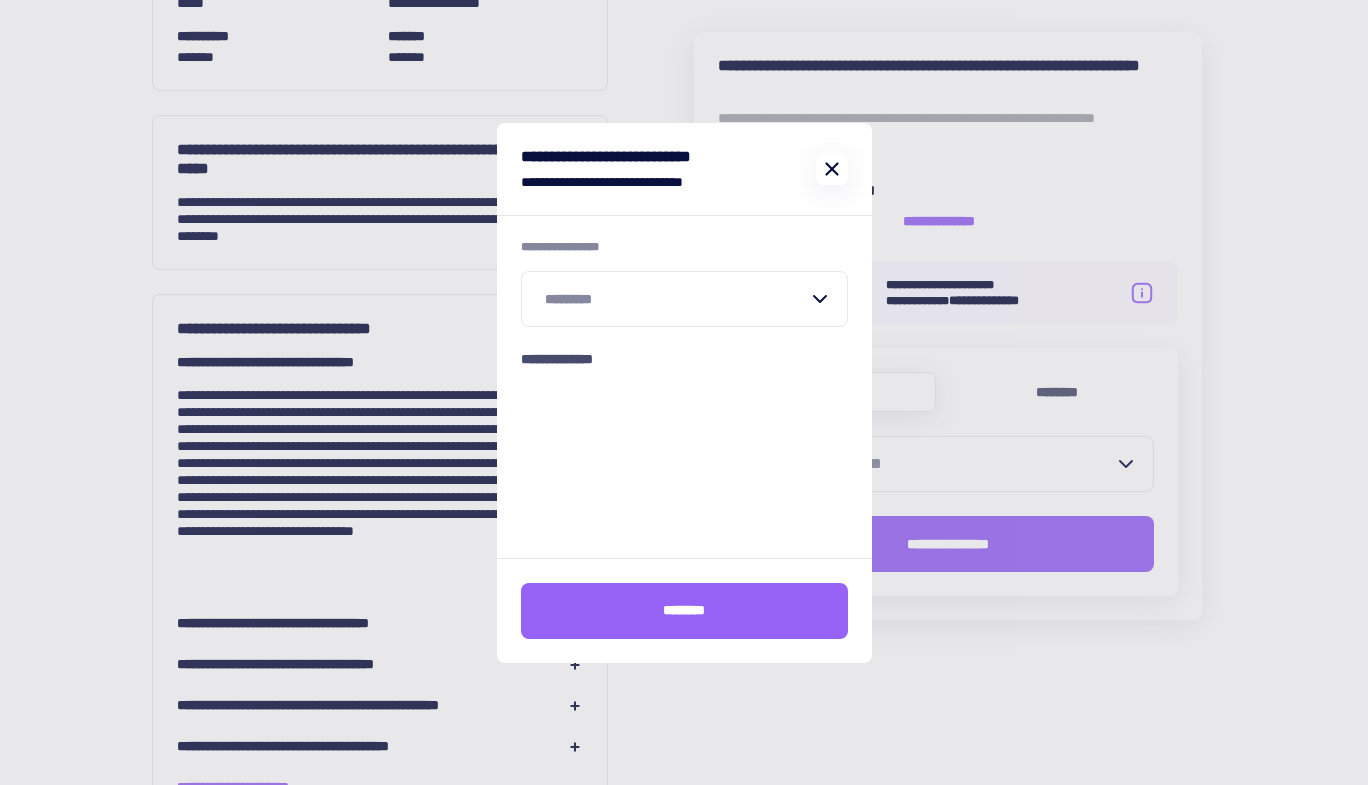 click at bounding box center (832, 169) 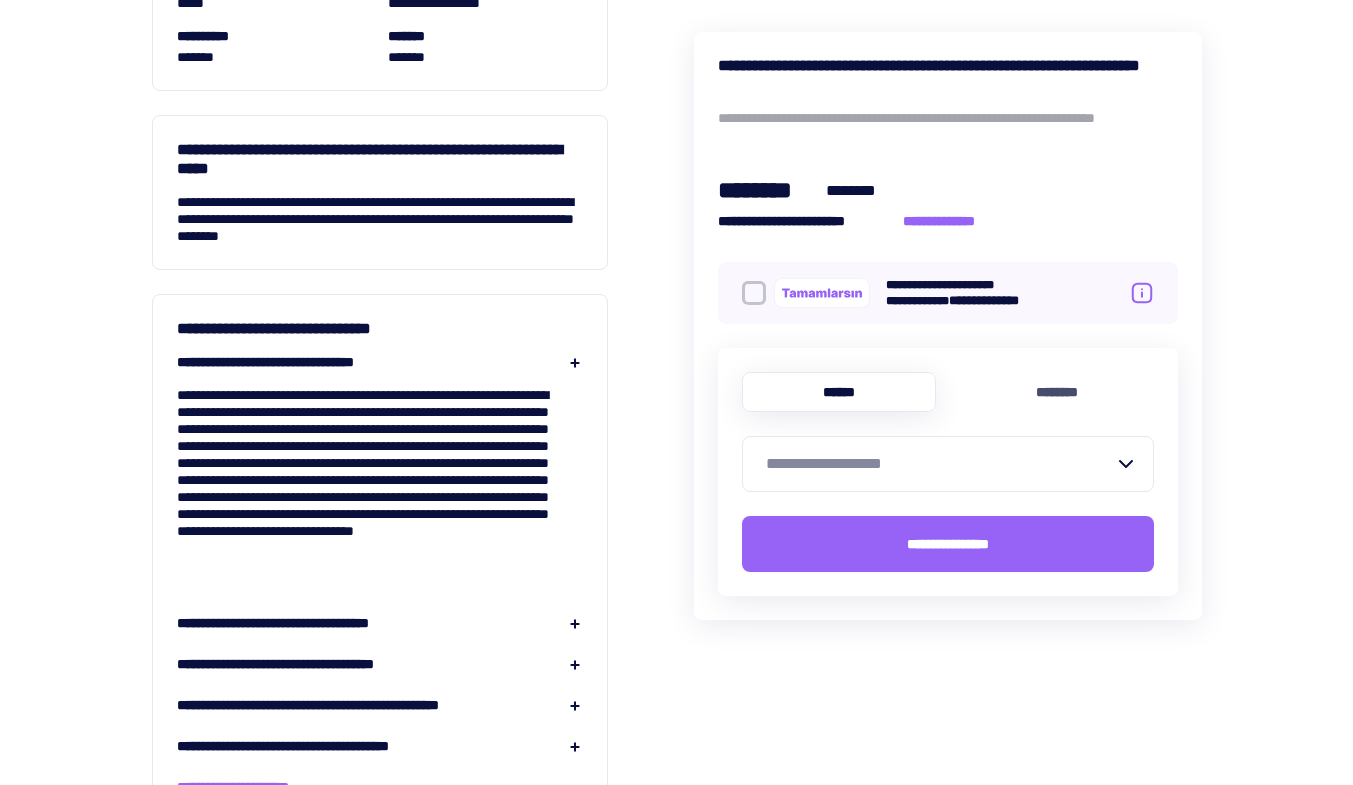 click on "**********" at bounding box center (940, 464) 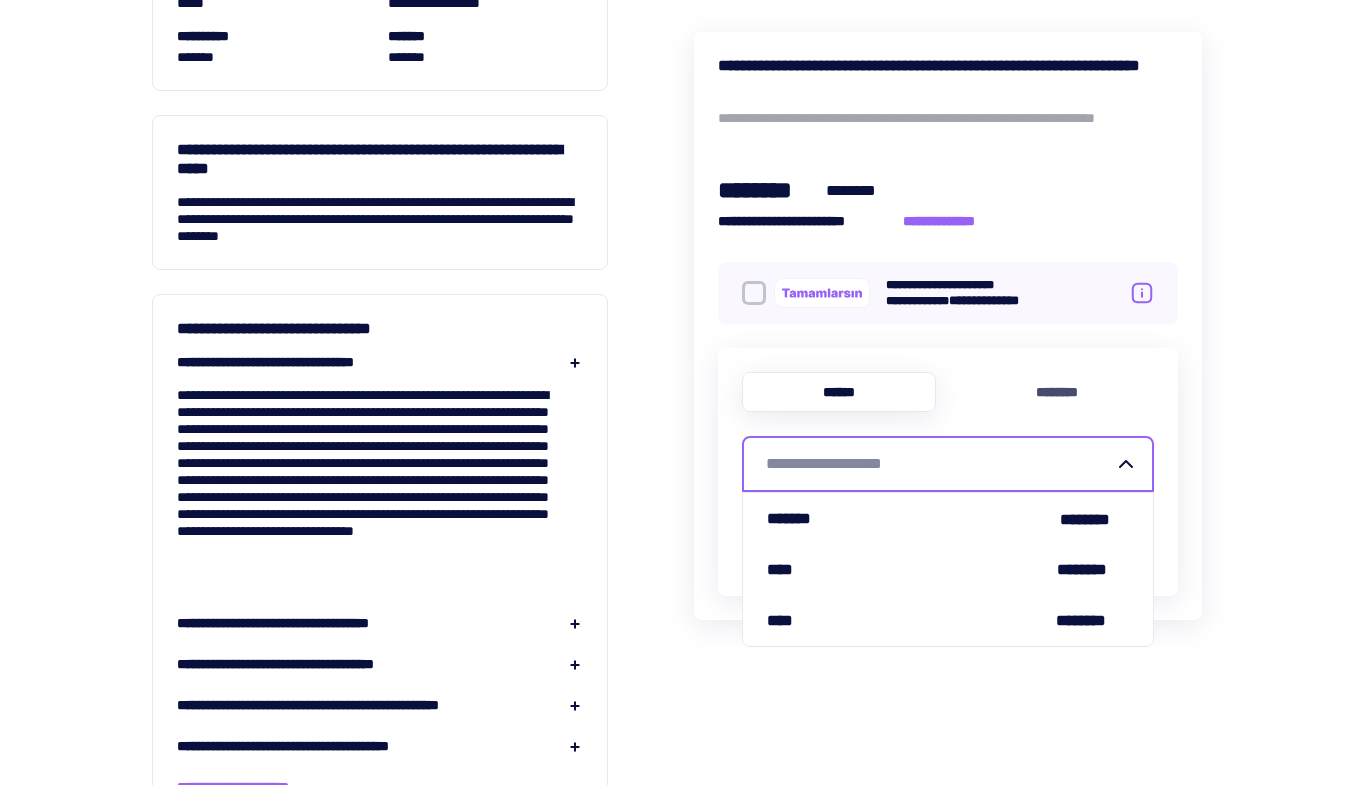 click on "**********" at bounding box center [677, -550] 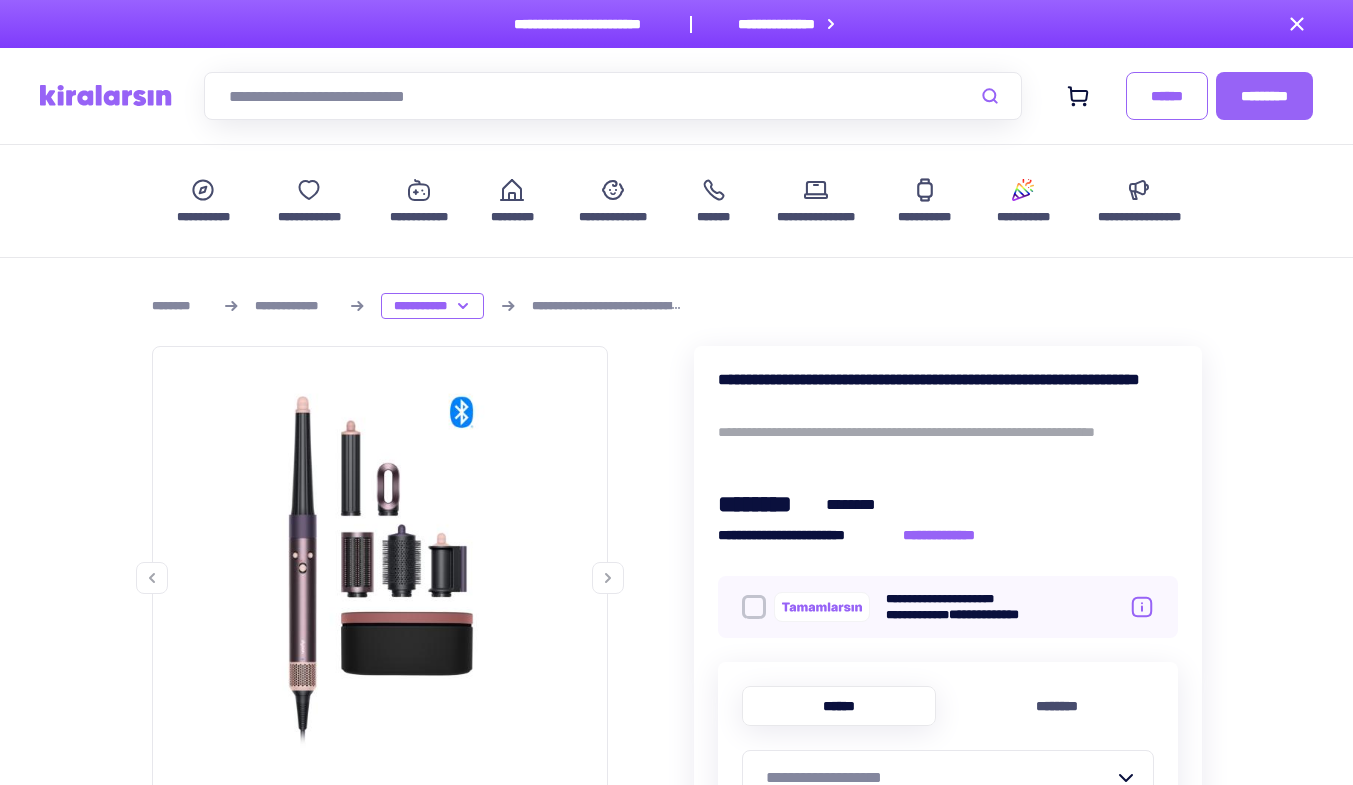 scroll, scrollTop: 267, scrollLeft: 0, axis: vertical 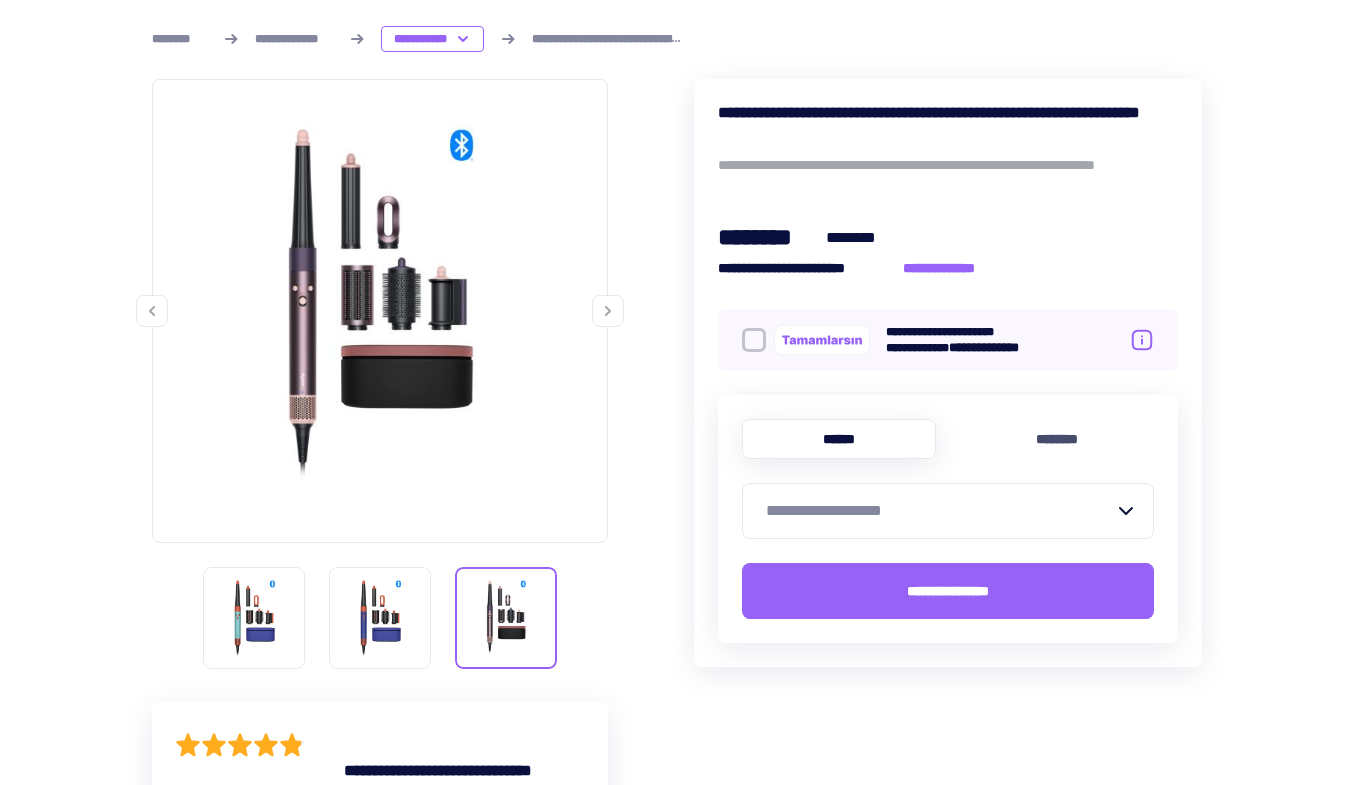 click at bounding box center [608, 311] 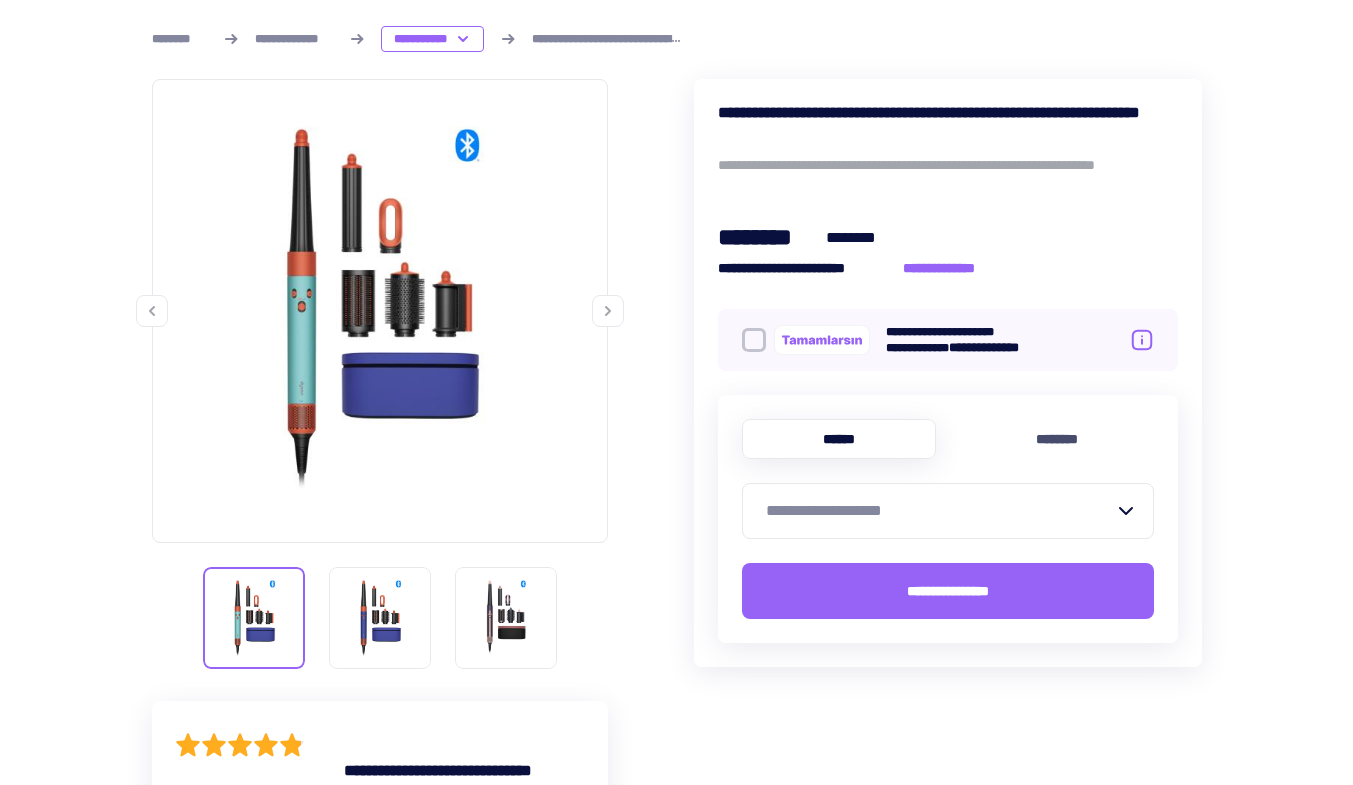 click 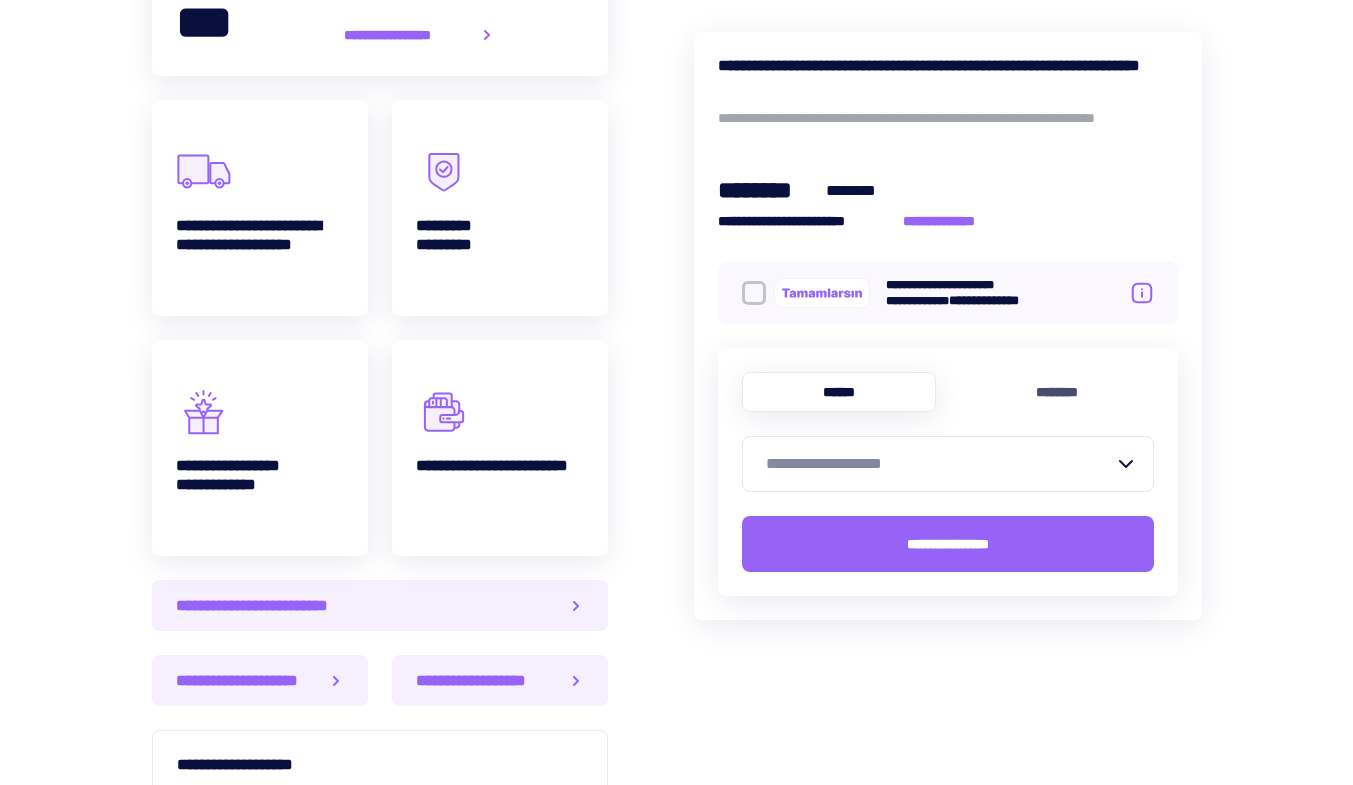 scroll, scrollTop: 1067, scrollLeft: 0, axis: vertical 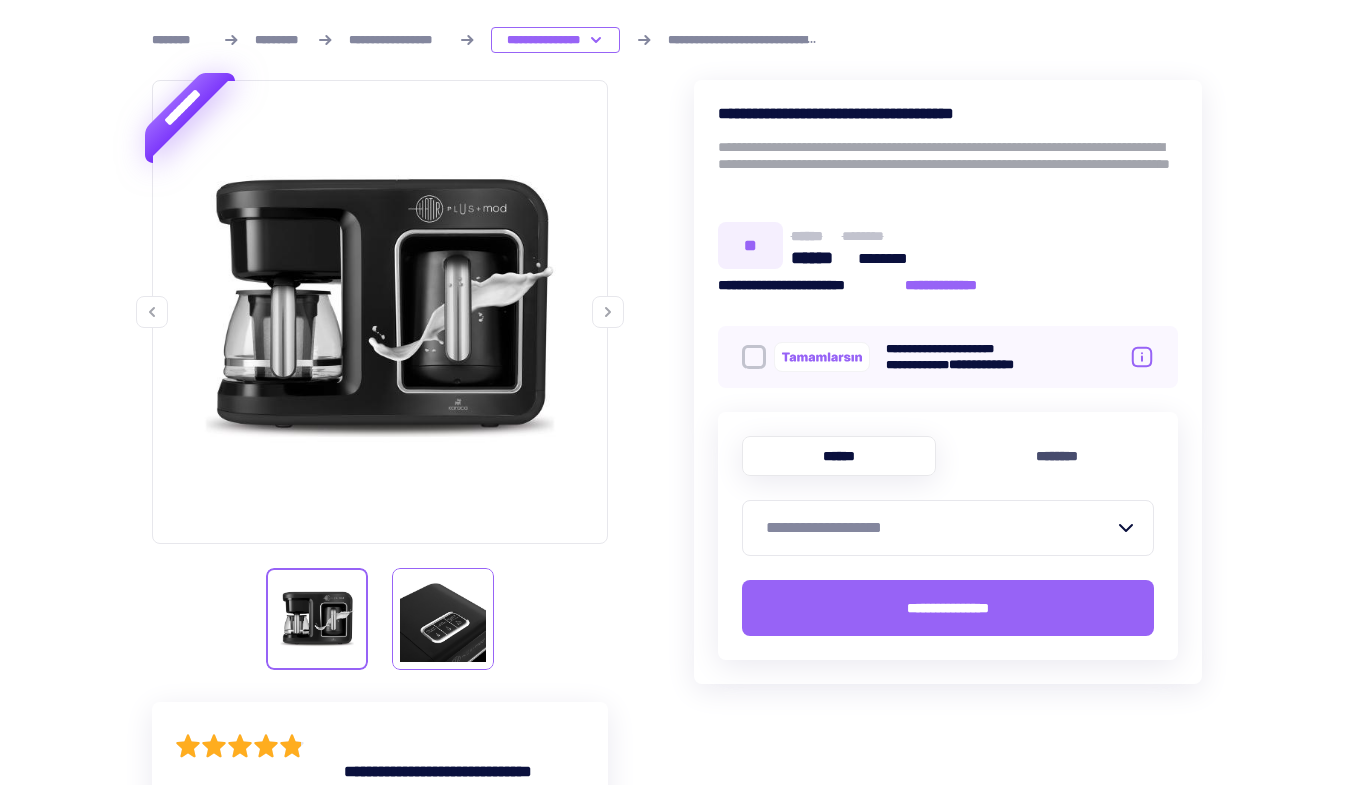 click at bounding box center (443, 619) 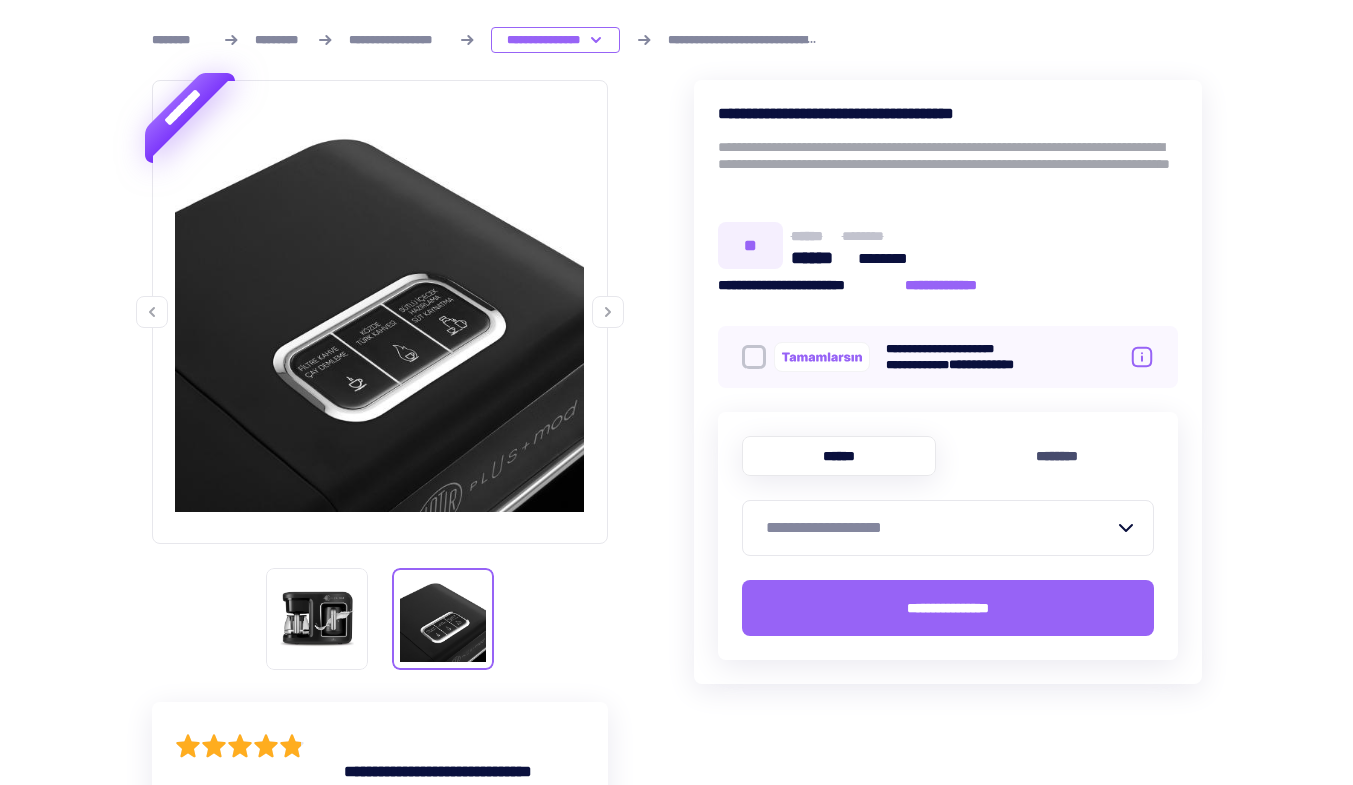 scroll, scrollTop: 0, scrollLeft: 0, axis: both 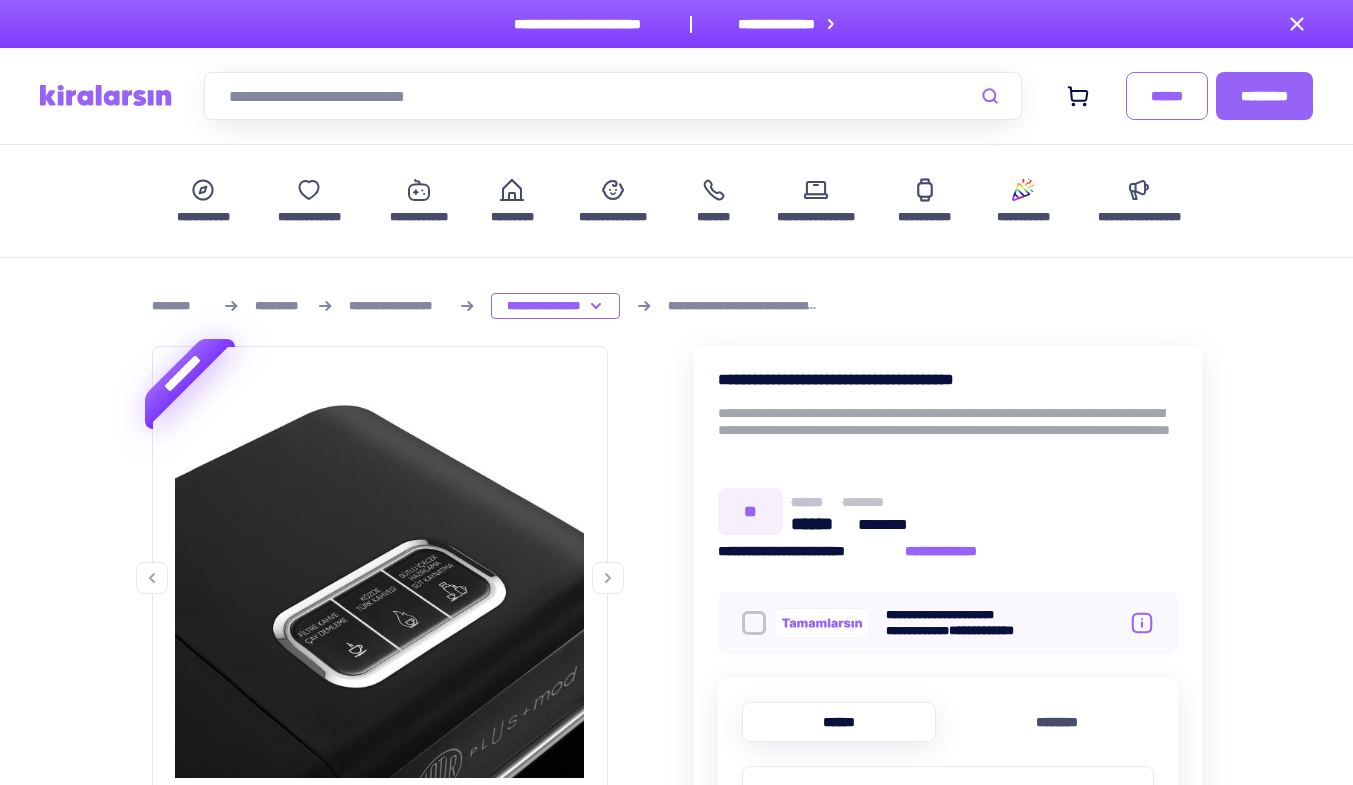 click on "*********" at bounding box center (278, 306) 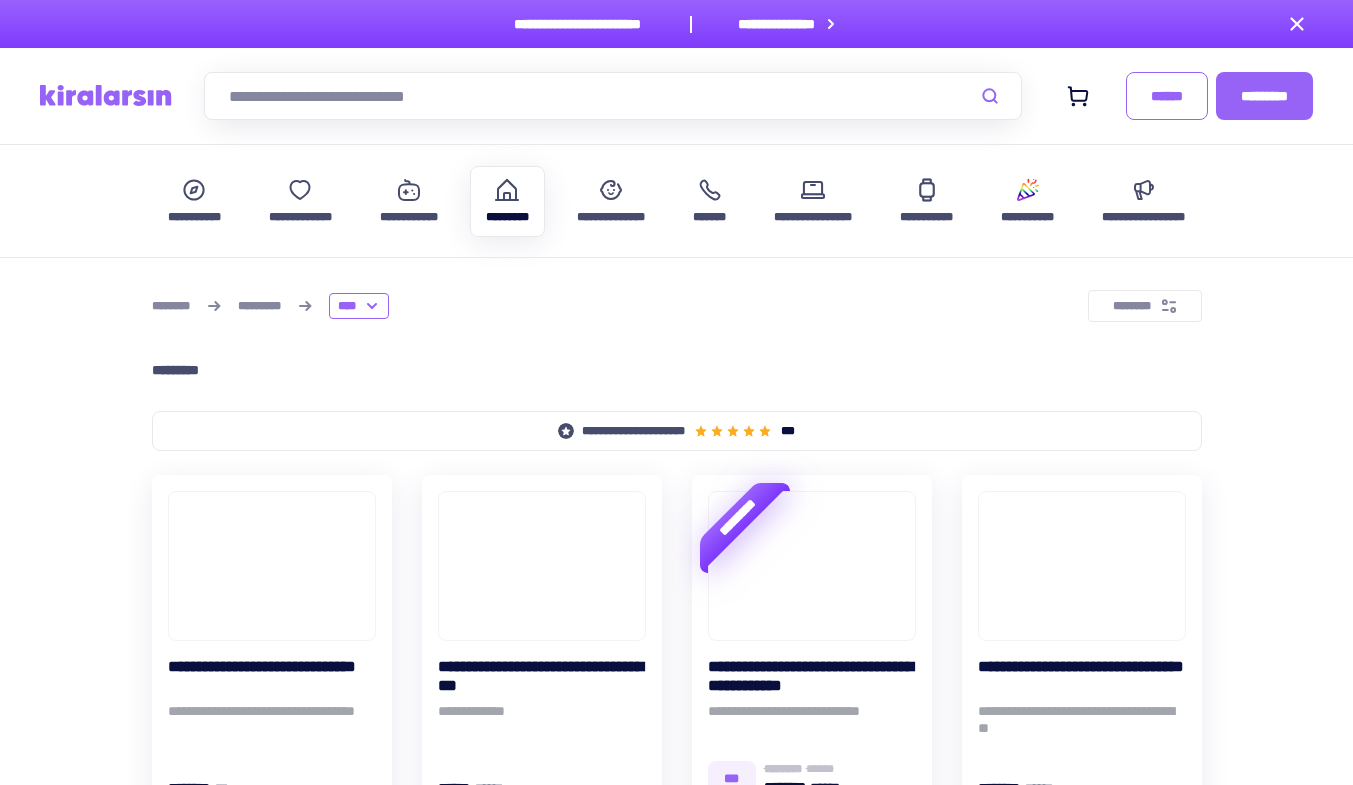 click on "*********" at bounding box center [259, 306] 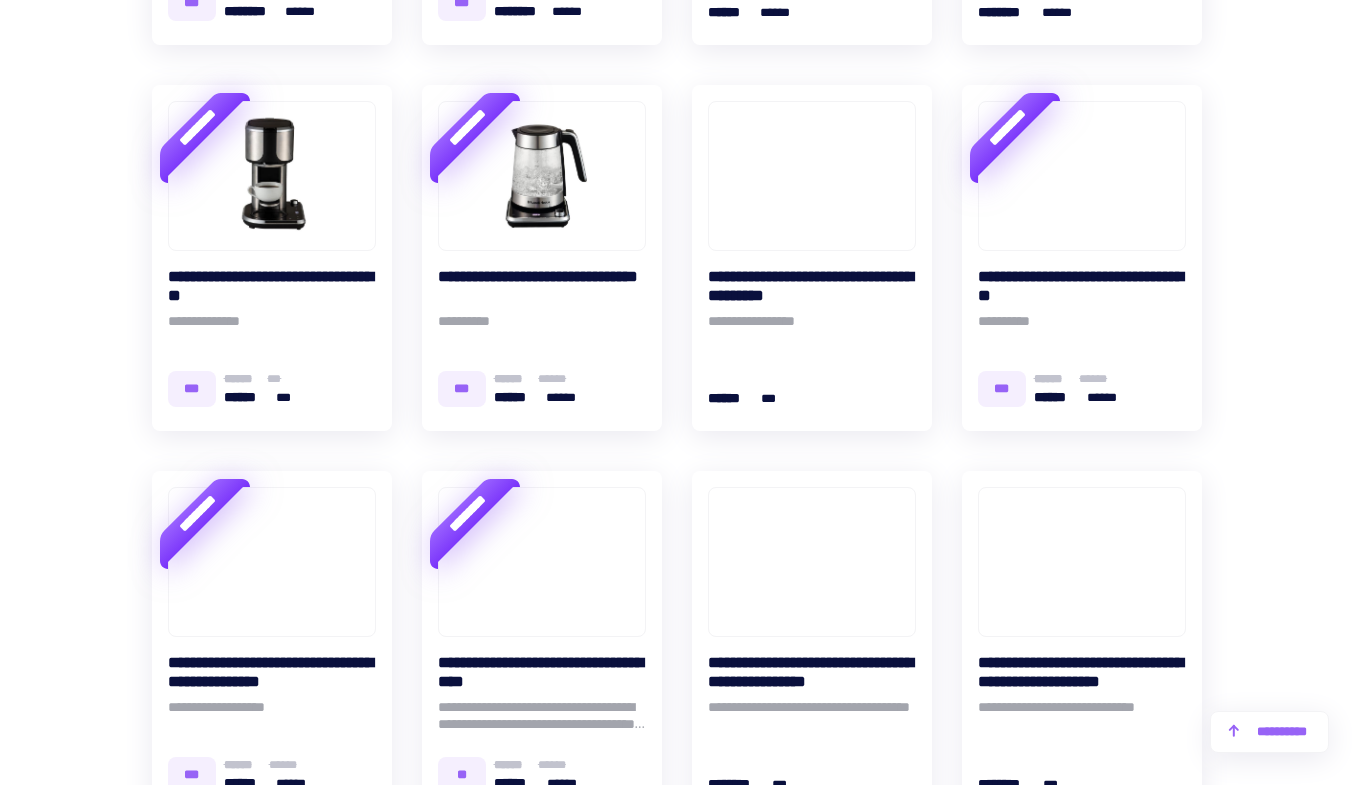 scroll, scrollTop: 2000, scrollLeft: 0, axis: vertical 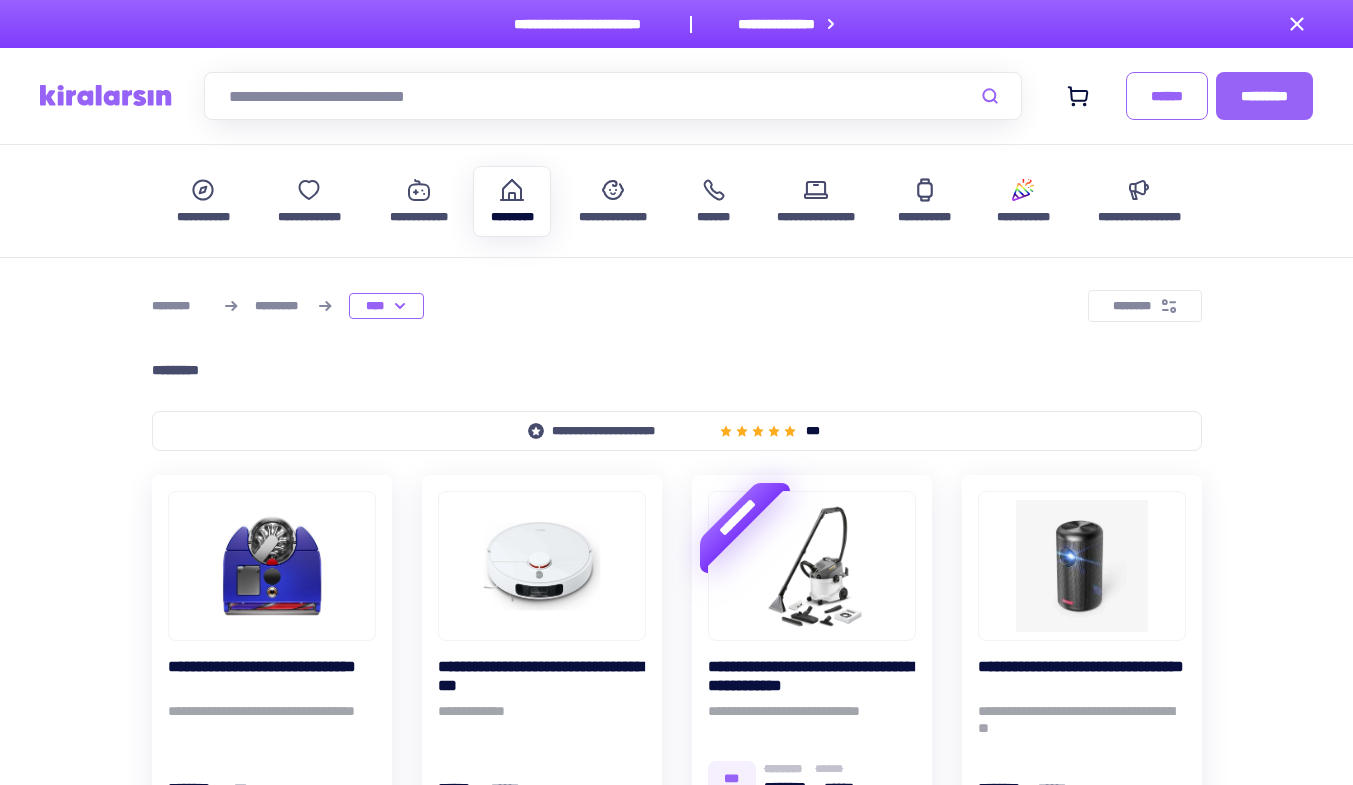 click at bounding box center (613, 96) 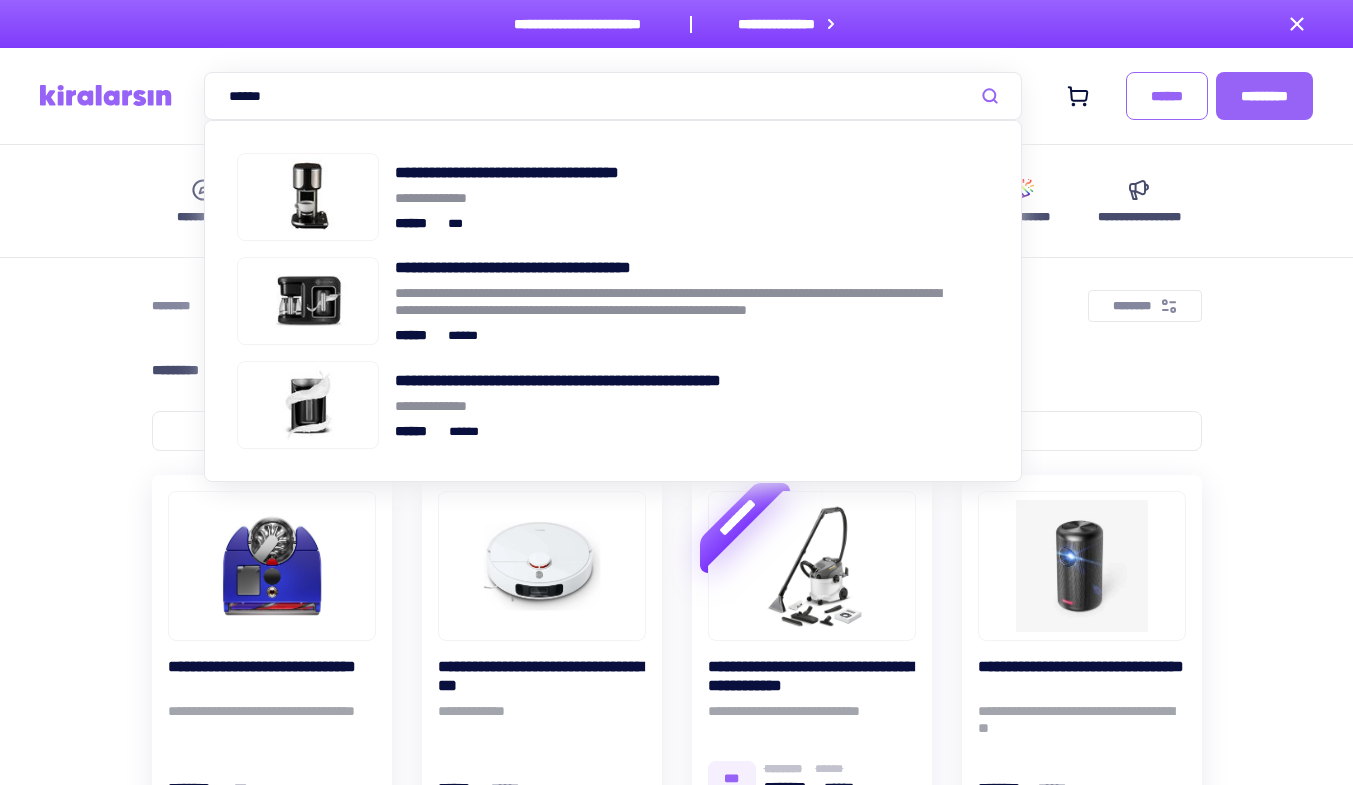 type on "*****" 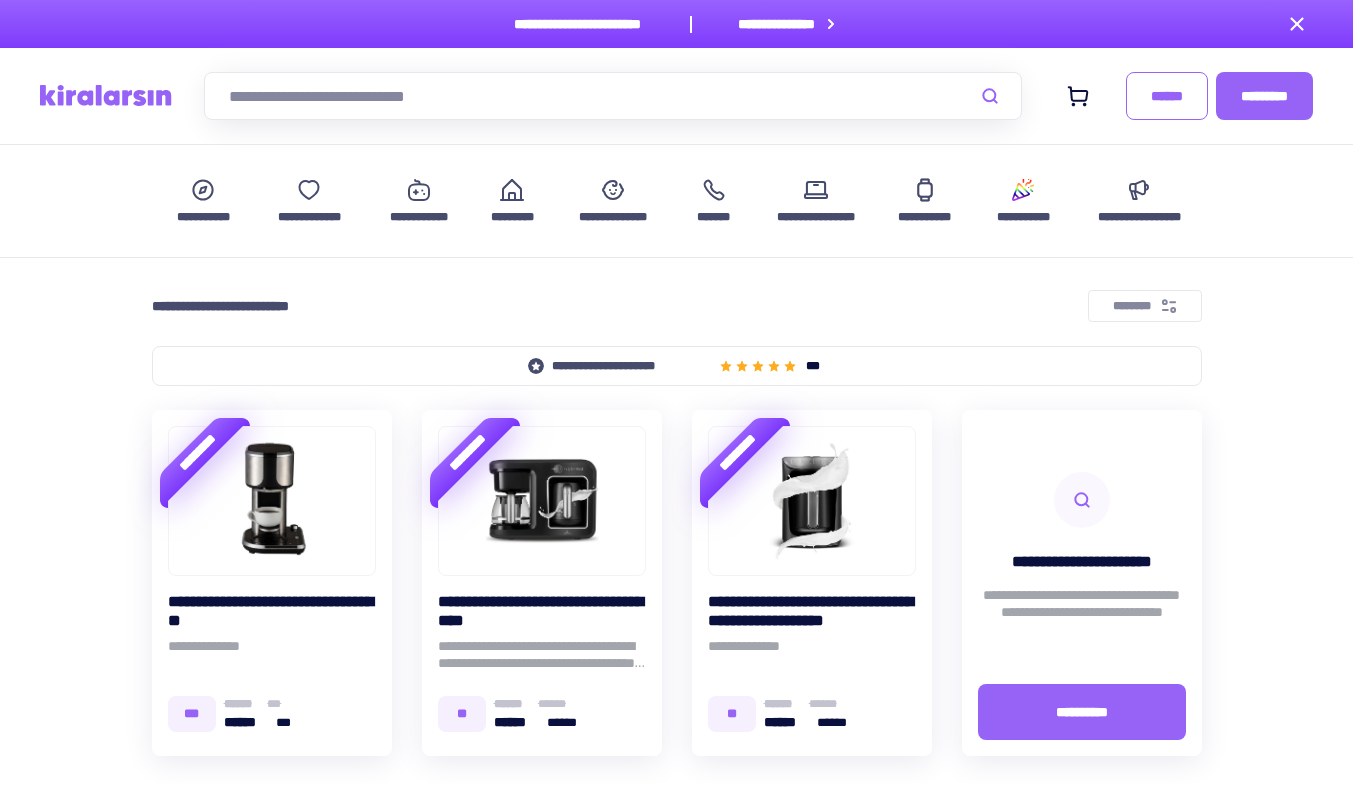 scroll, scrollTop: 266, scrollLeft: 0, axis: vertical 